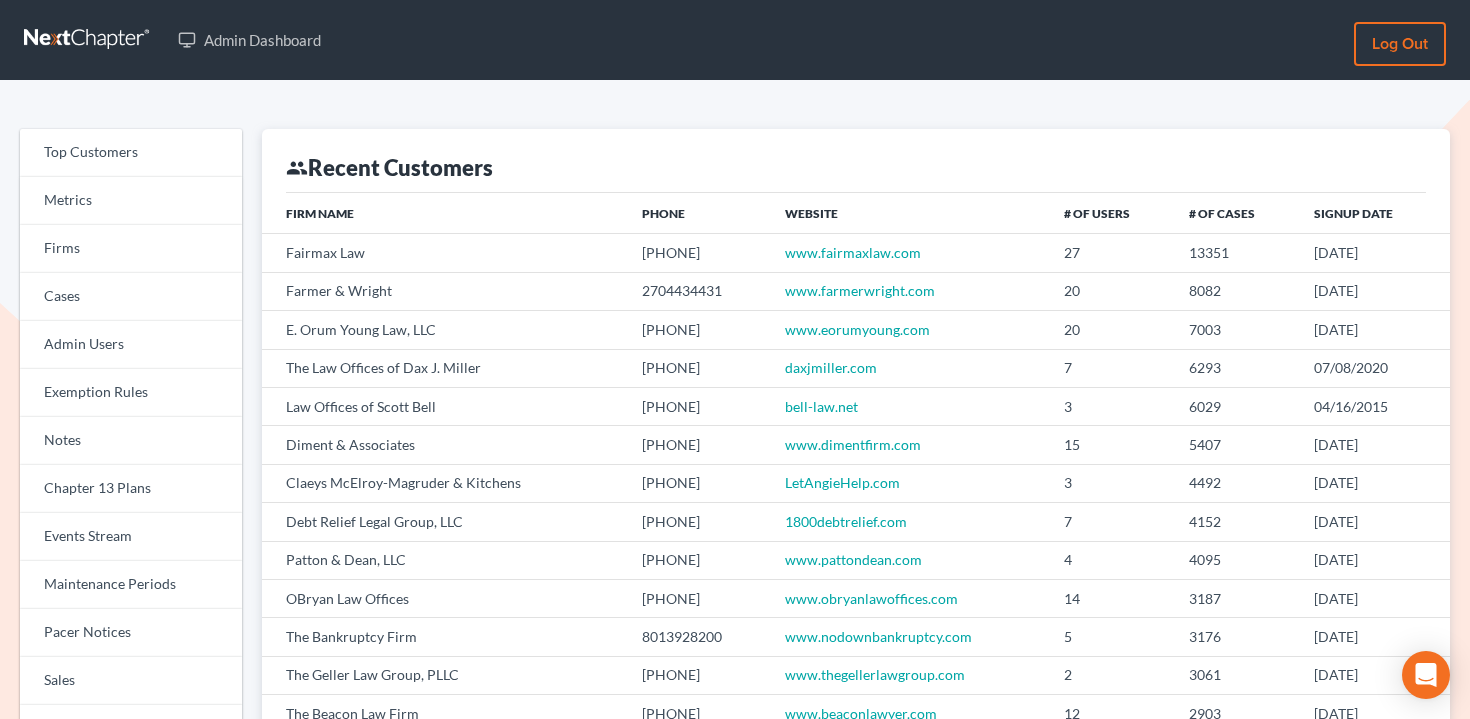 scroll, scrollTop: 0, scrollLeft: 0, axis: both 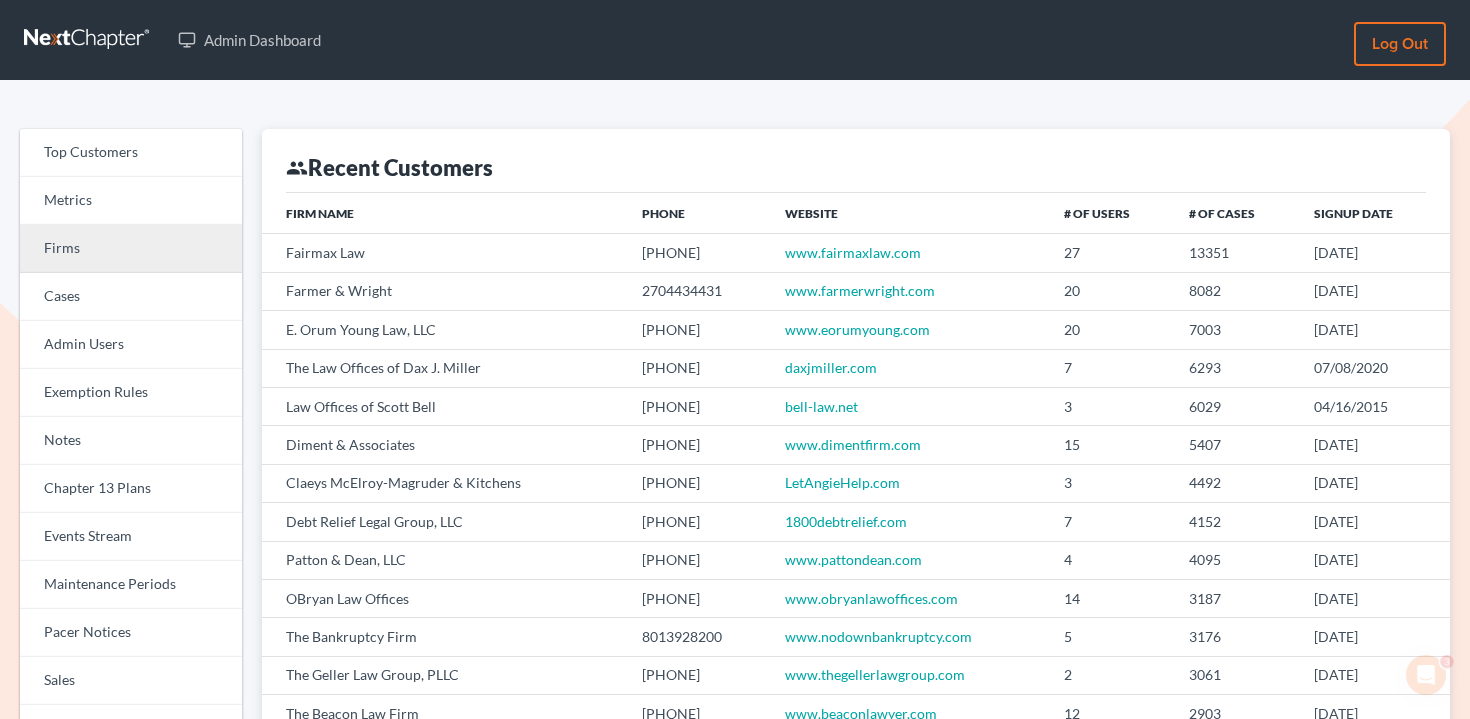 click on "Firms" at bounding box center [131, 249] 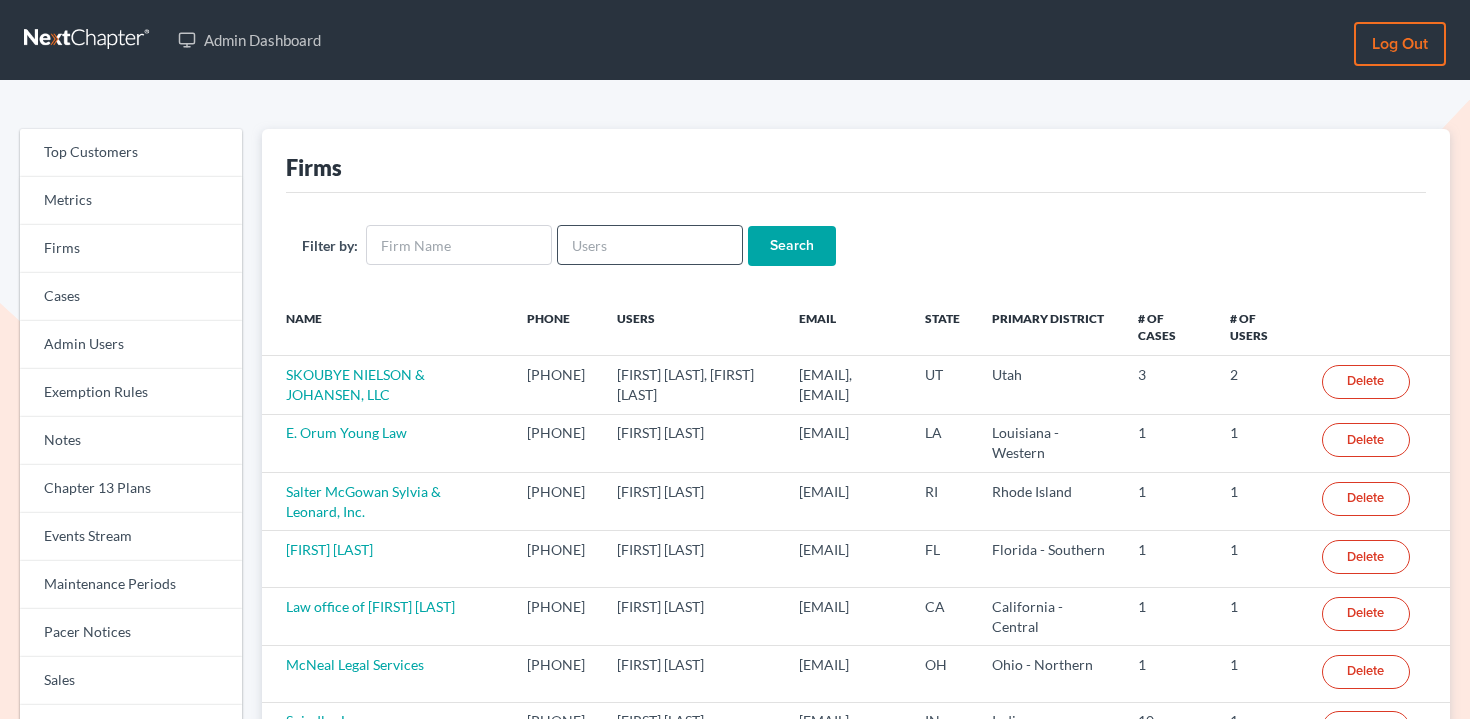 scroll, scrollTop: 0, scrollLeft: 0, axis: both 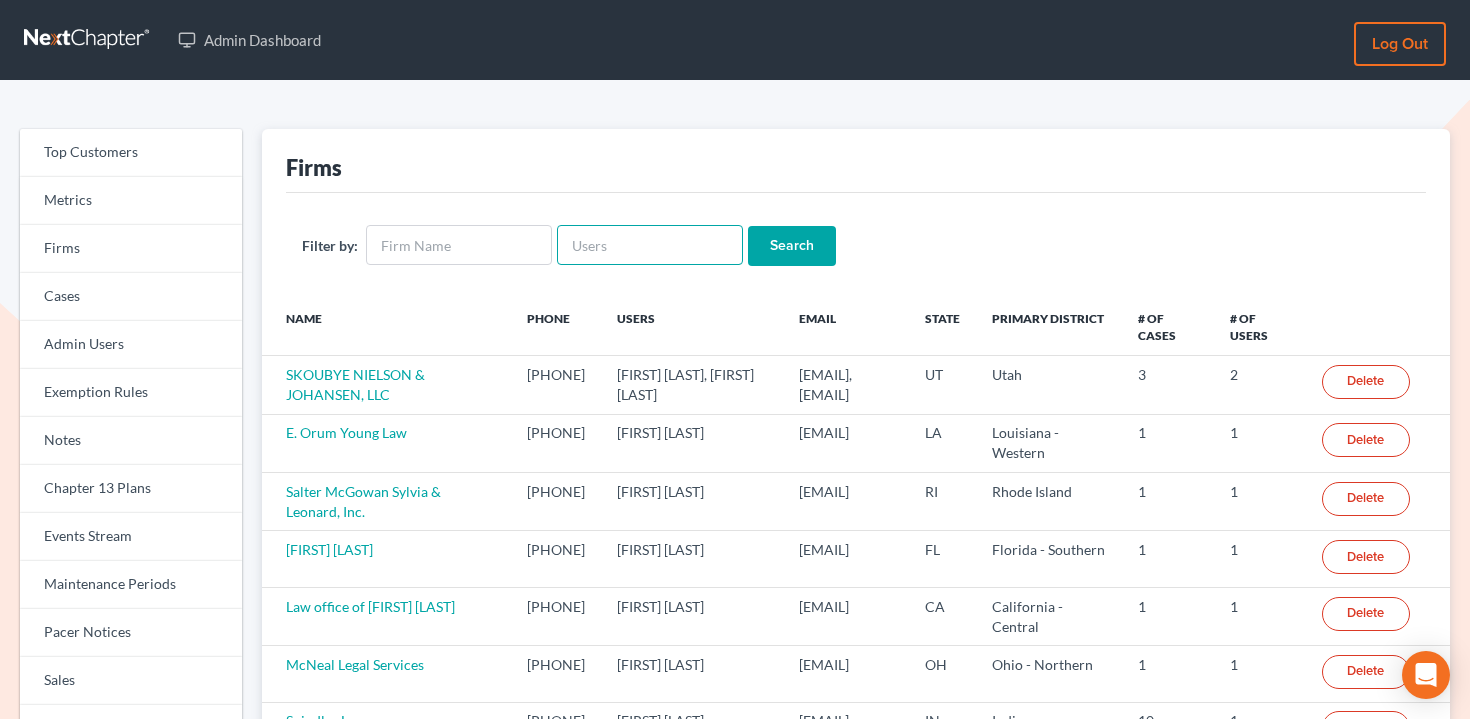 click at bounding box center (650, 245) 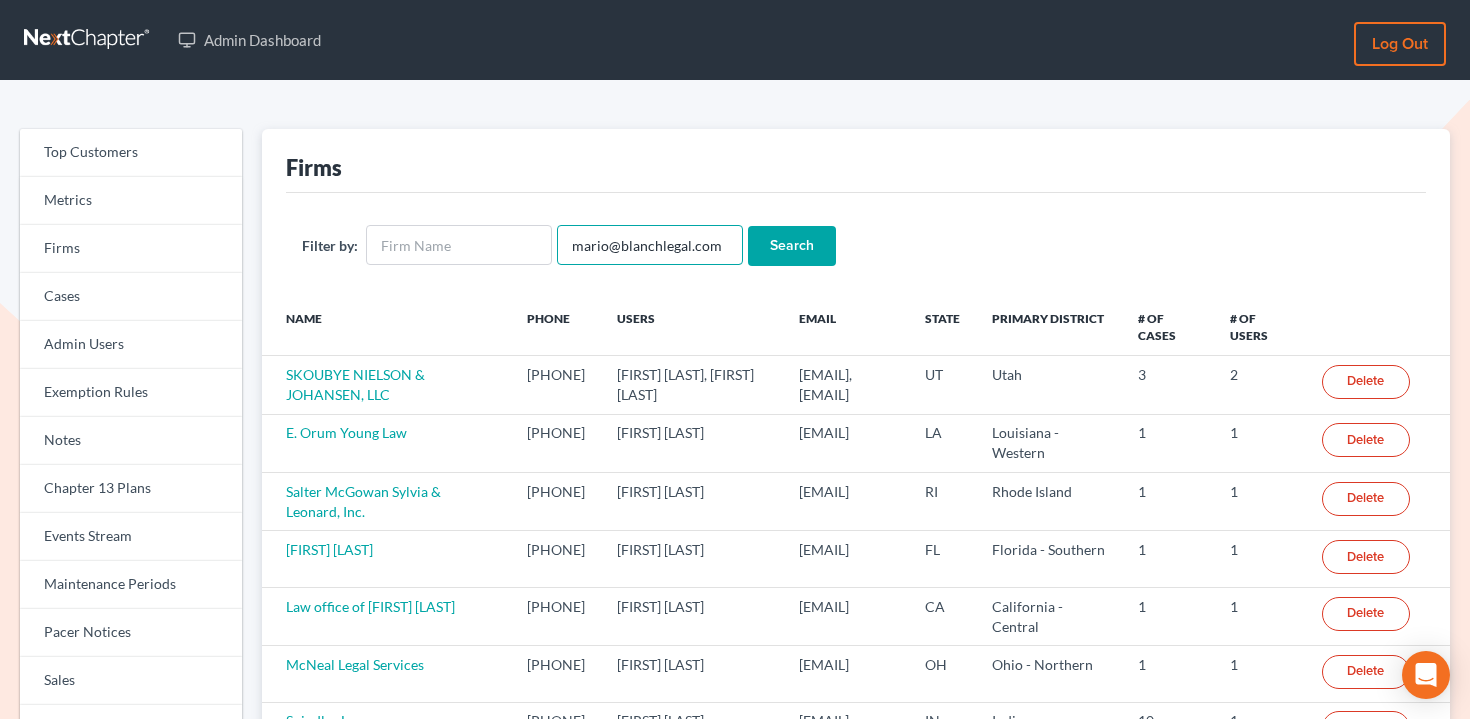 type on "mario@blanchlegal.com" 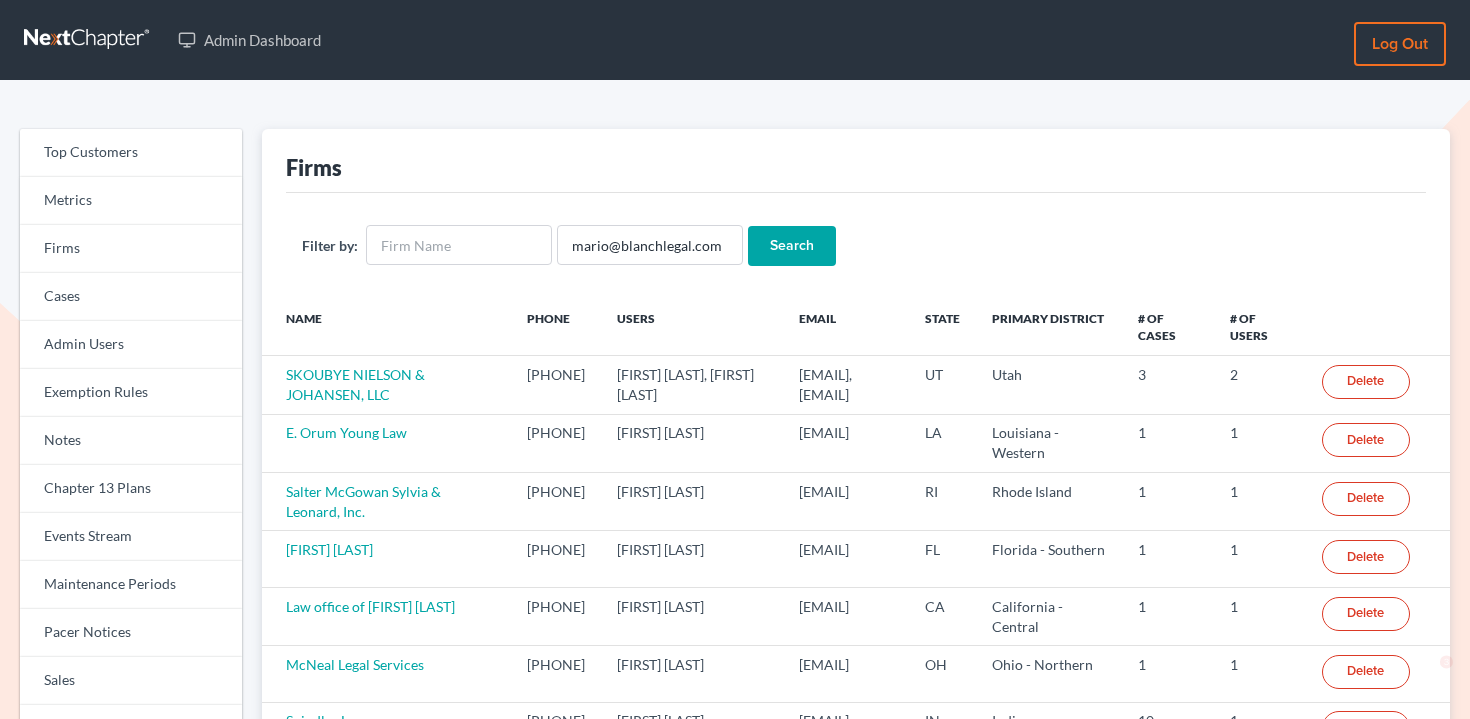 click on "Search" at bounding box center [792, 246] 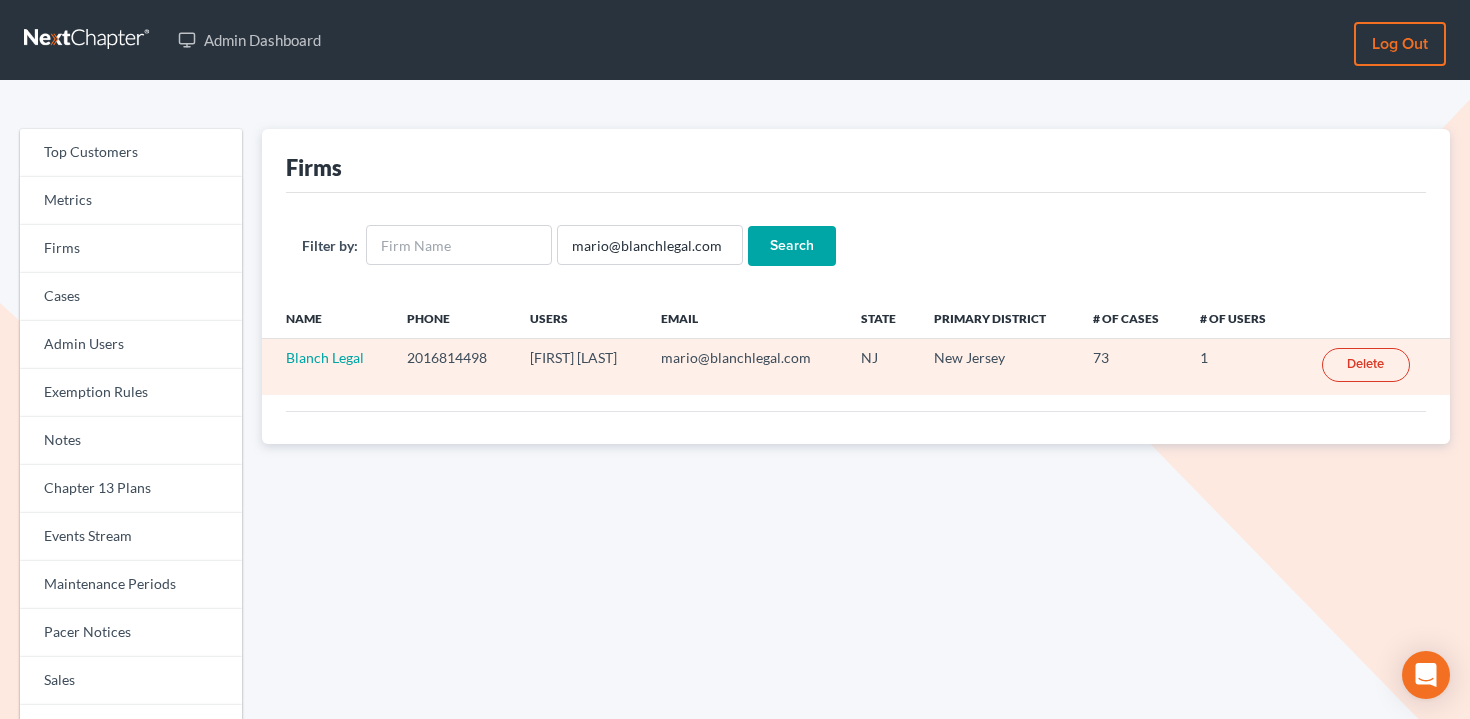 scroll, scrollTop: 0, scrollLeft: 0, axis: both 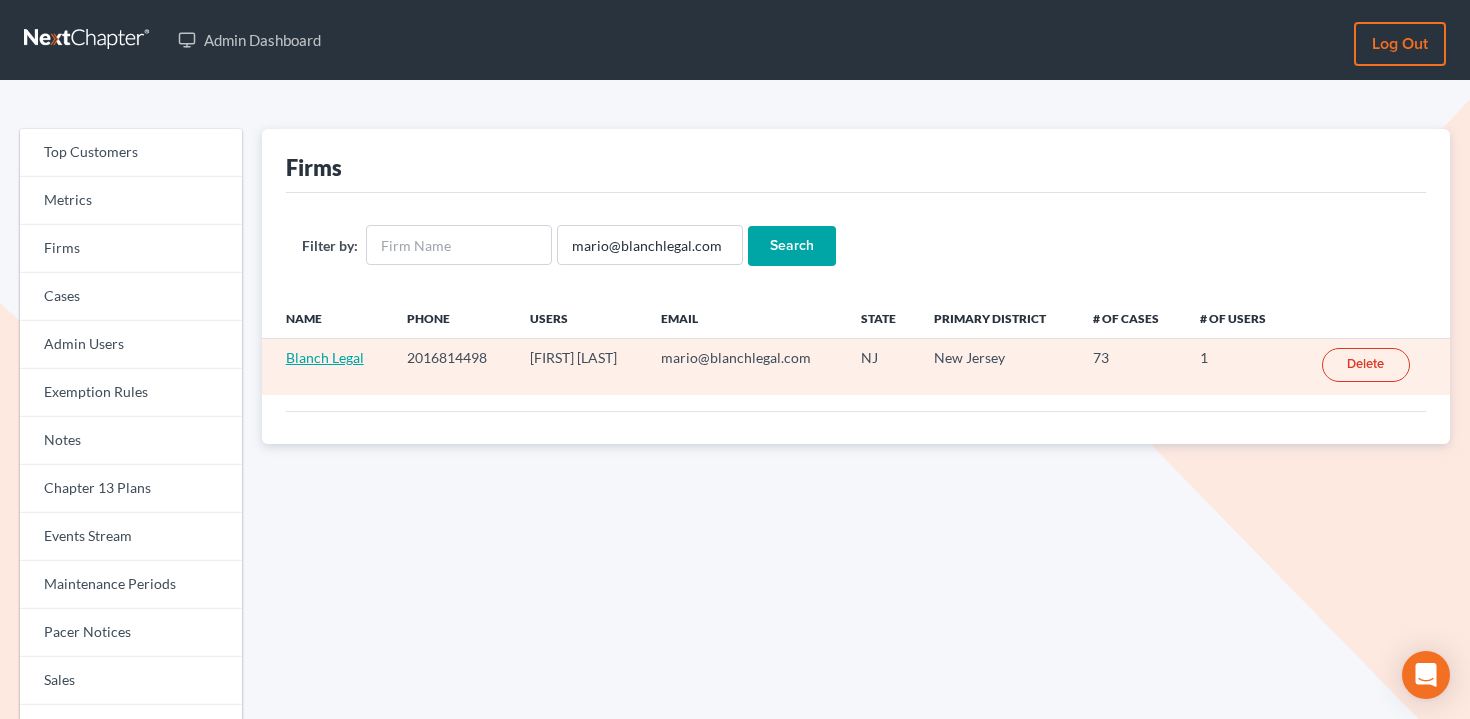 click on "Blanch Legal" at bounding box center [325, 357] 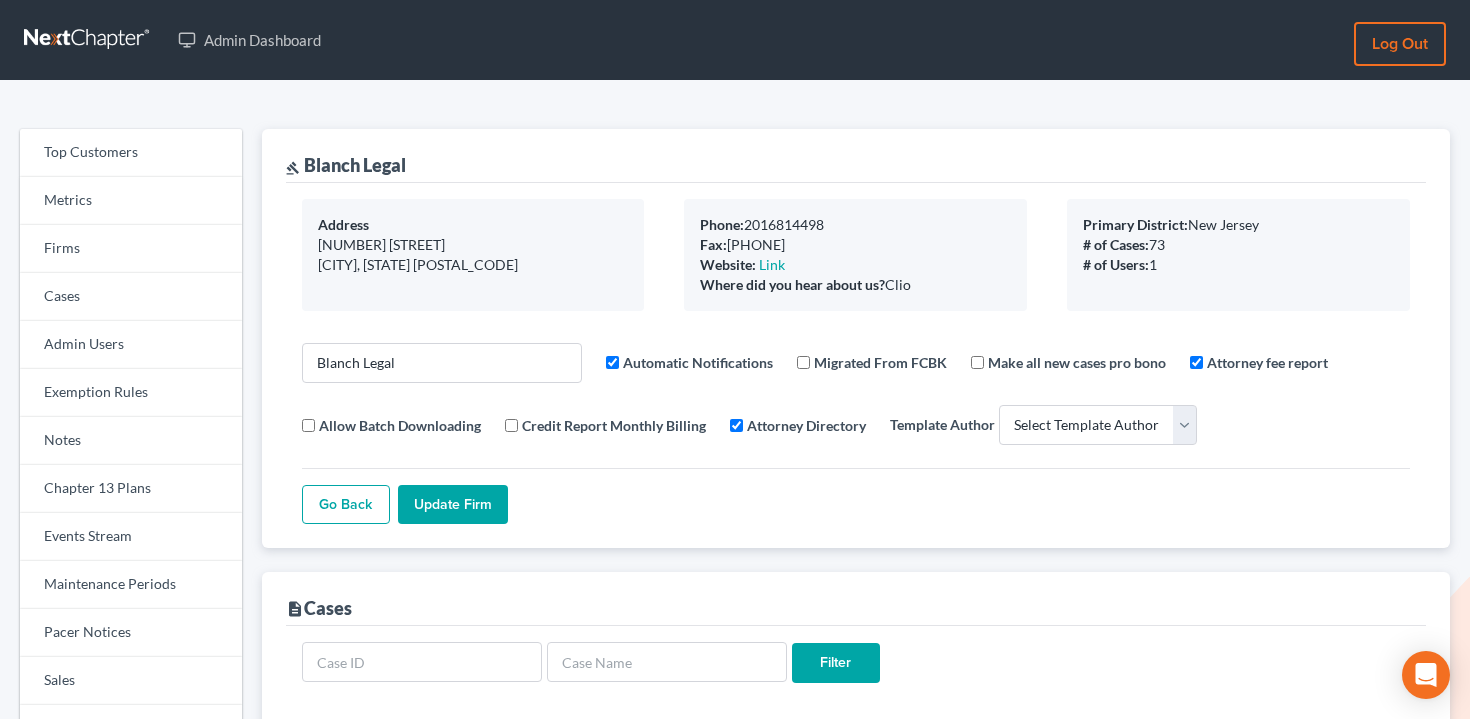 select 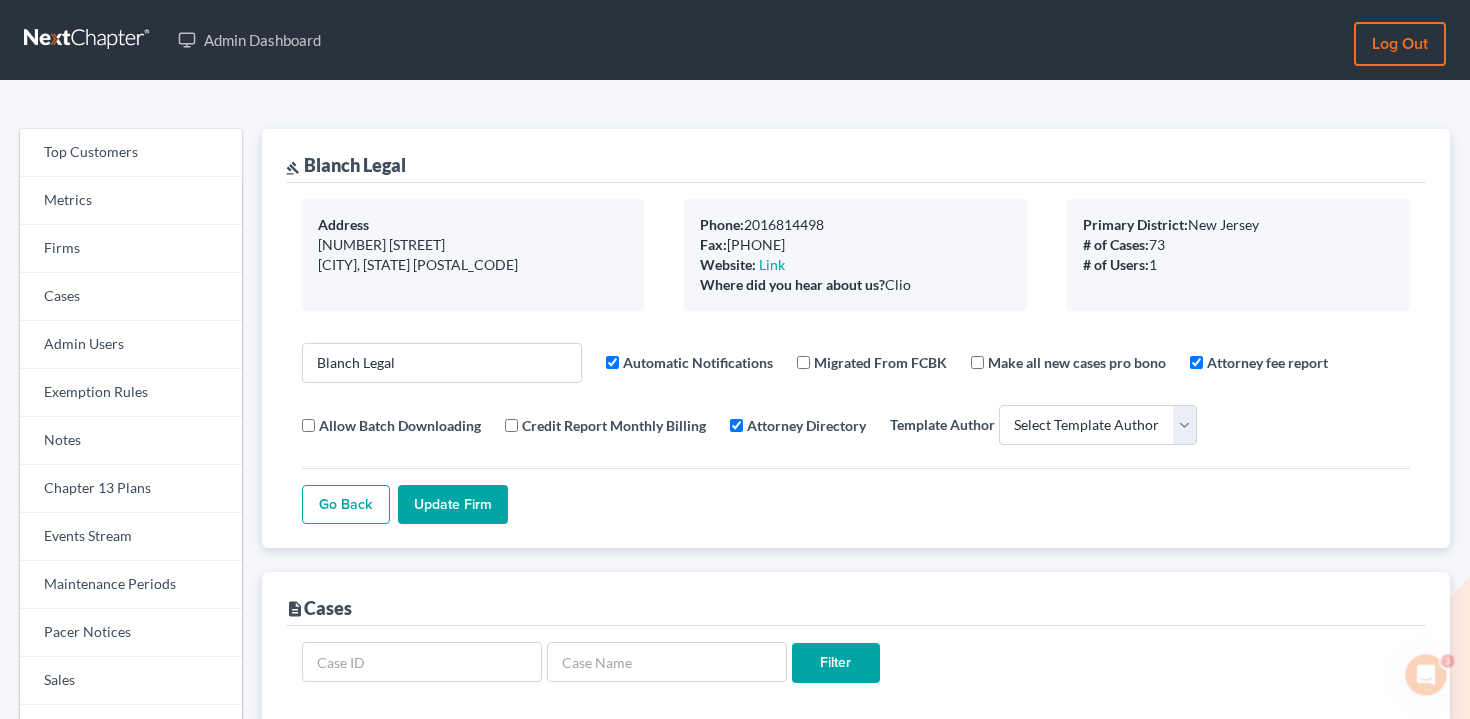scroll, scrollTop: 0, scrollLeft: 0, axis: both 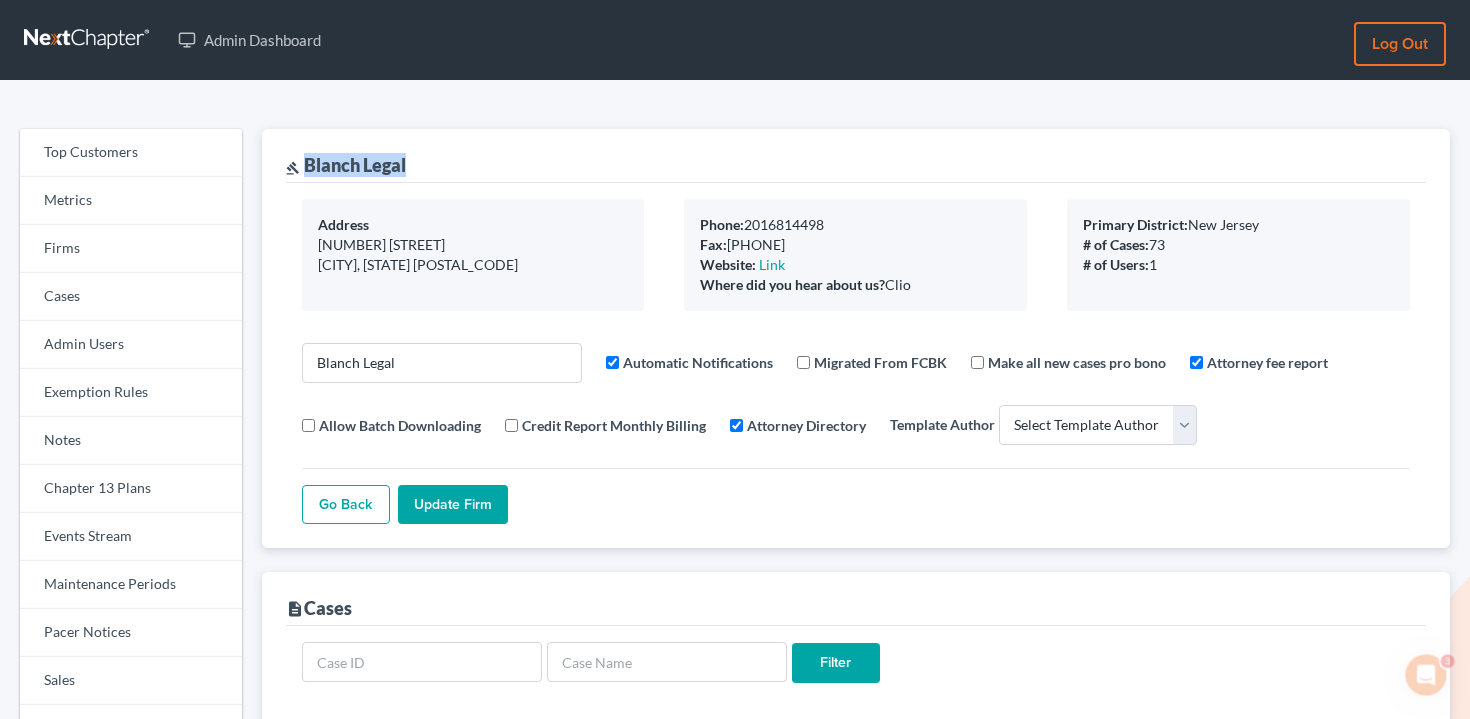 drag, startPoint x: 408, startPoint y: 170, endPoint x: 306, endPoint y: 166, distance: 102.0784 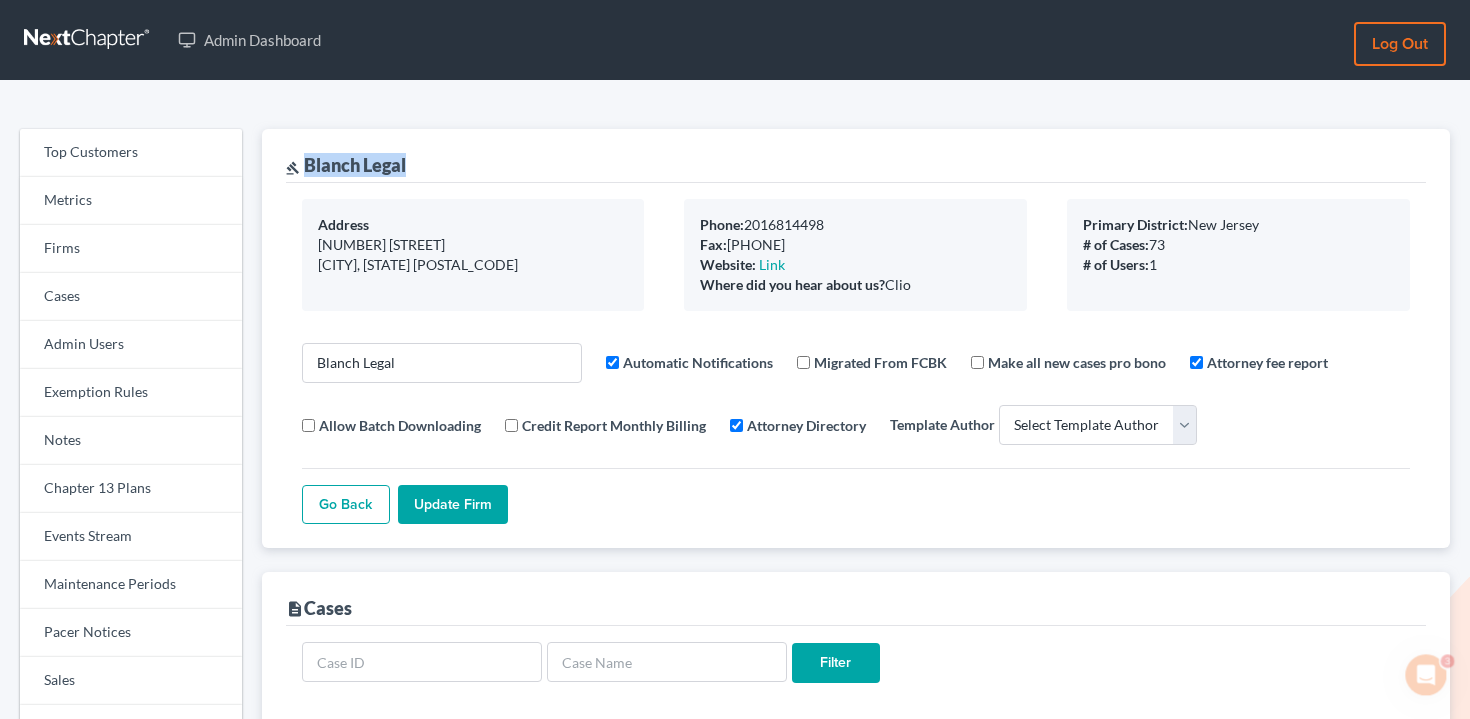 copy on "Blanch Legal" 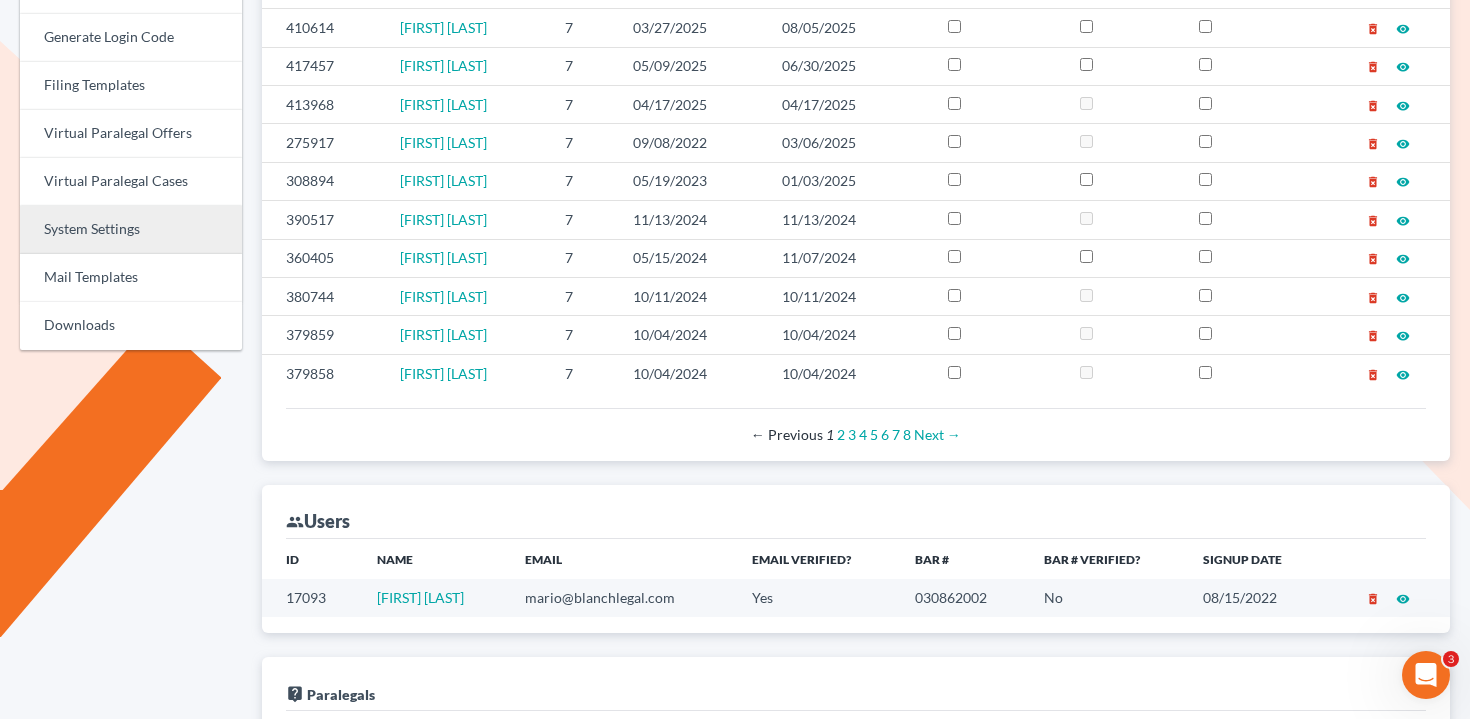 scroll, scrollTop: 573, scrollLeft: 0, axis: vertical 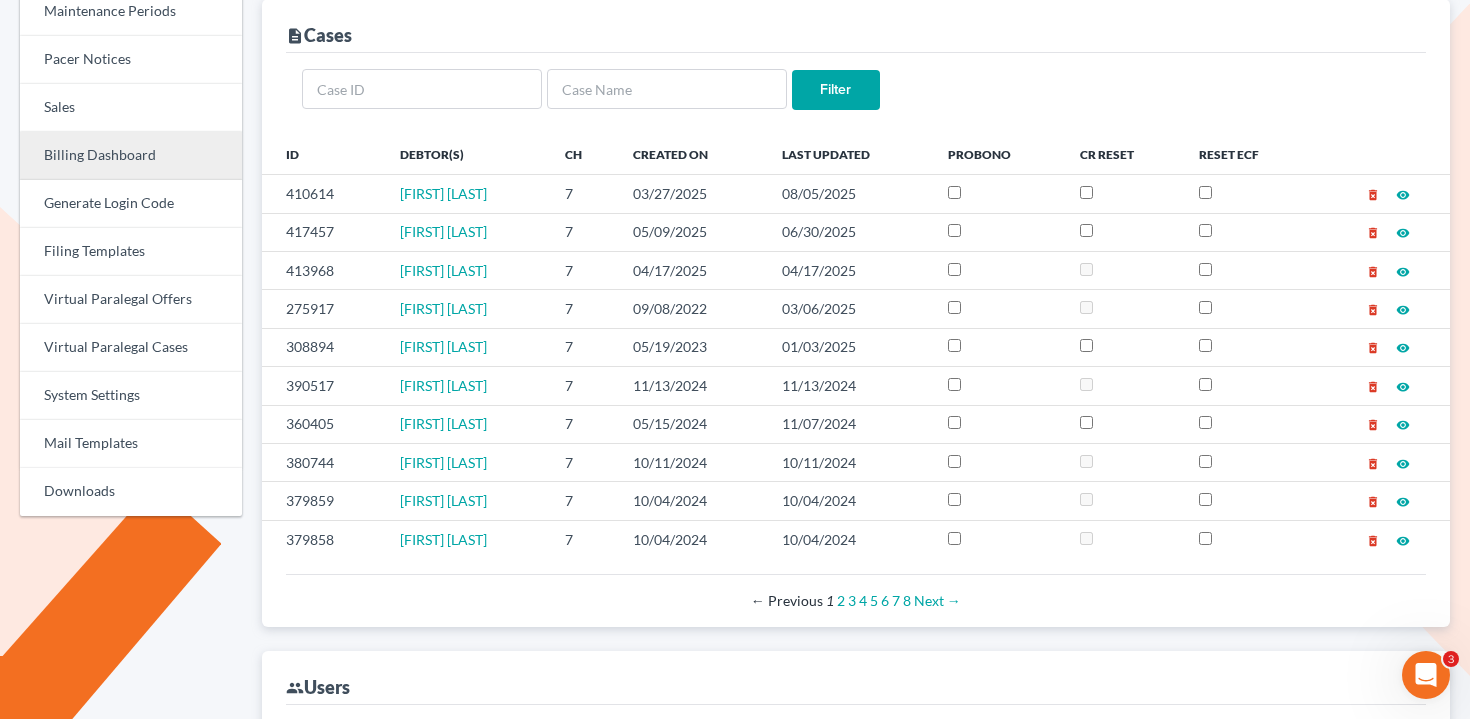 click on "Billing Dashboard" at bounding box center (131, 156) 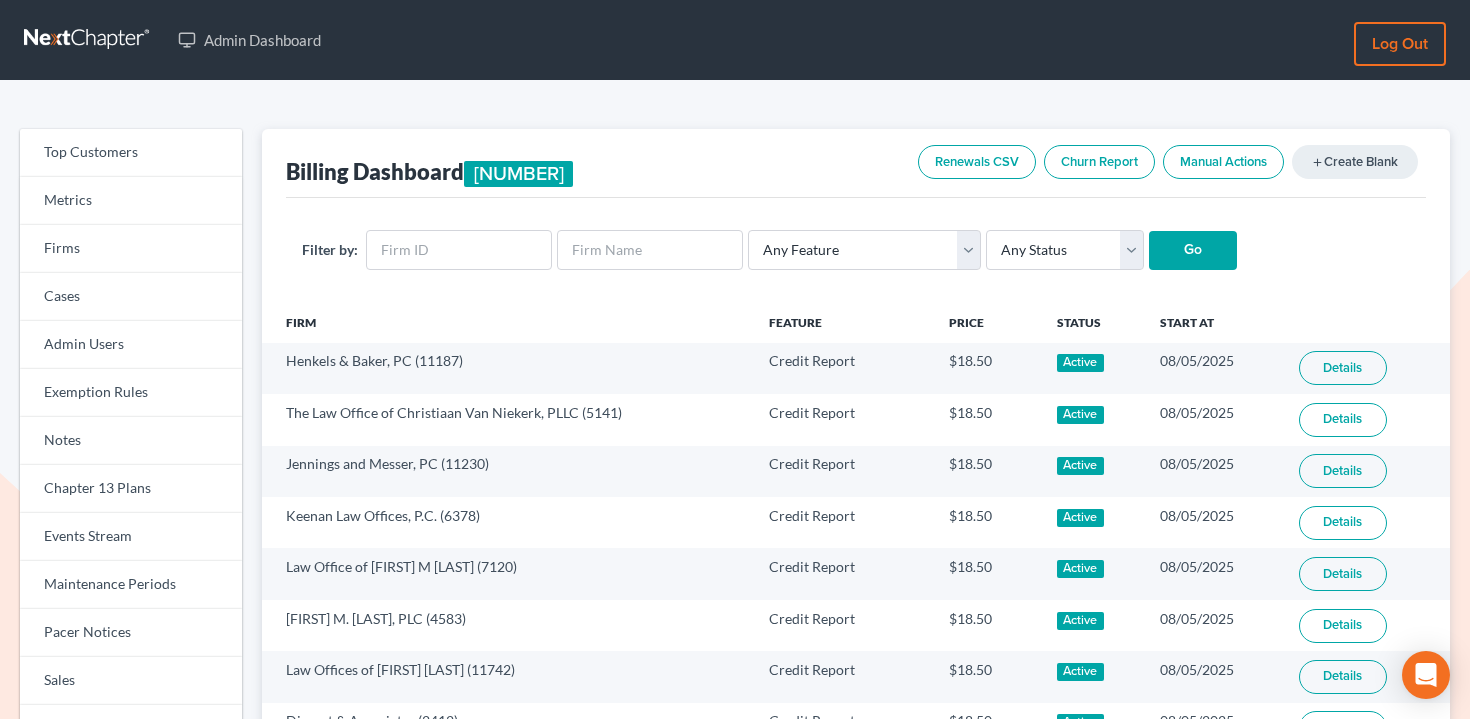 scroll, scrollTop: 0, scrollLeft: 0, axis: both 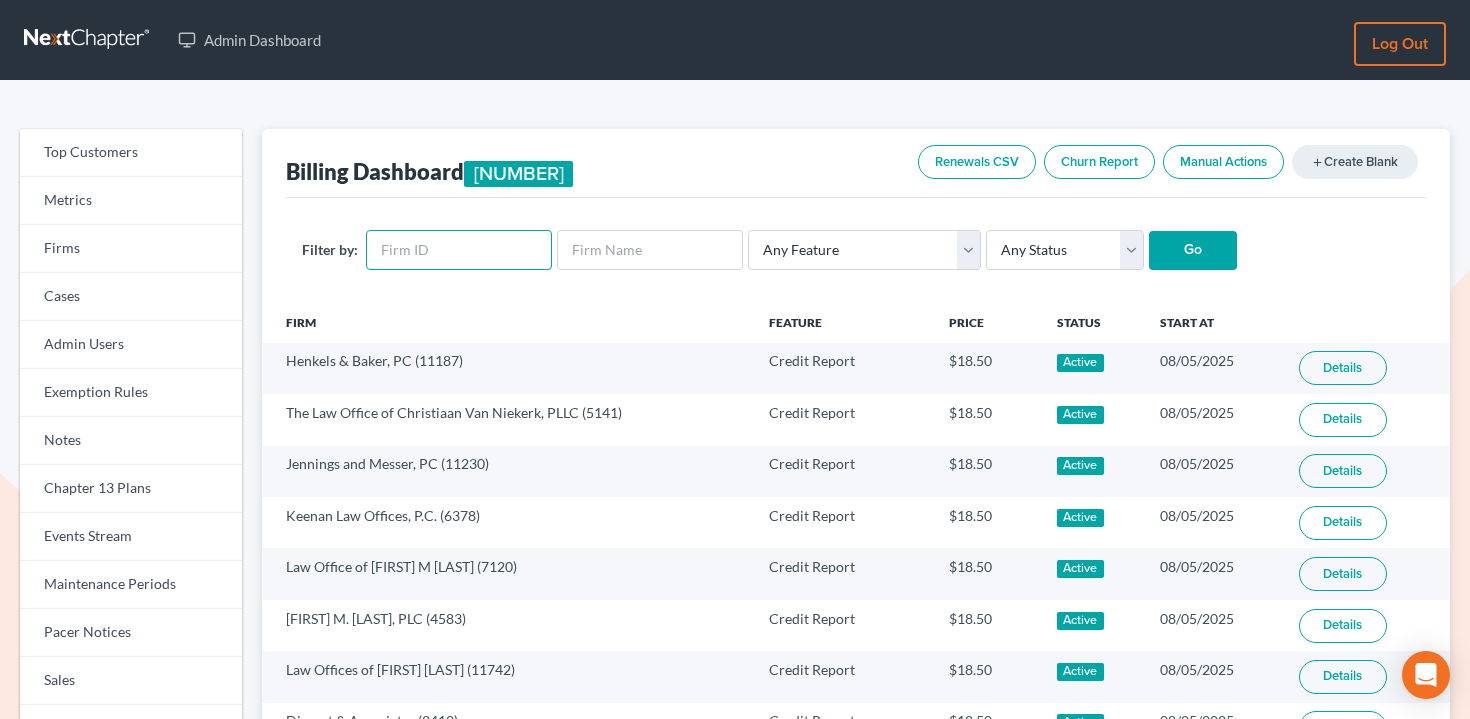 click at bounding box center [459, 250] 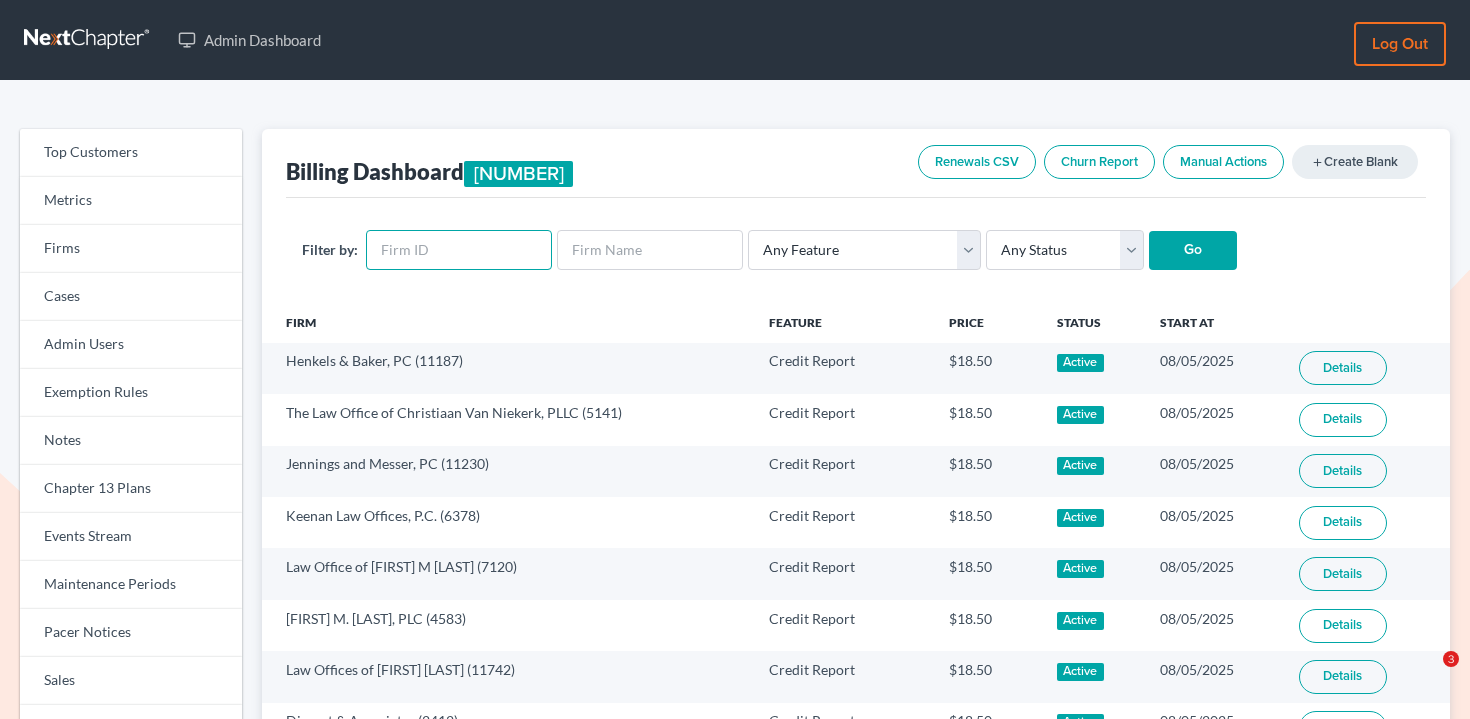 paste on "9060" 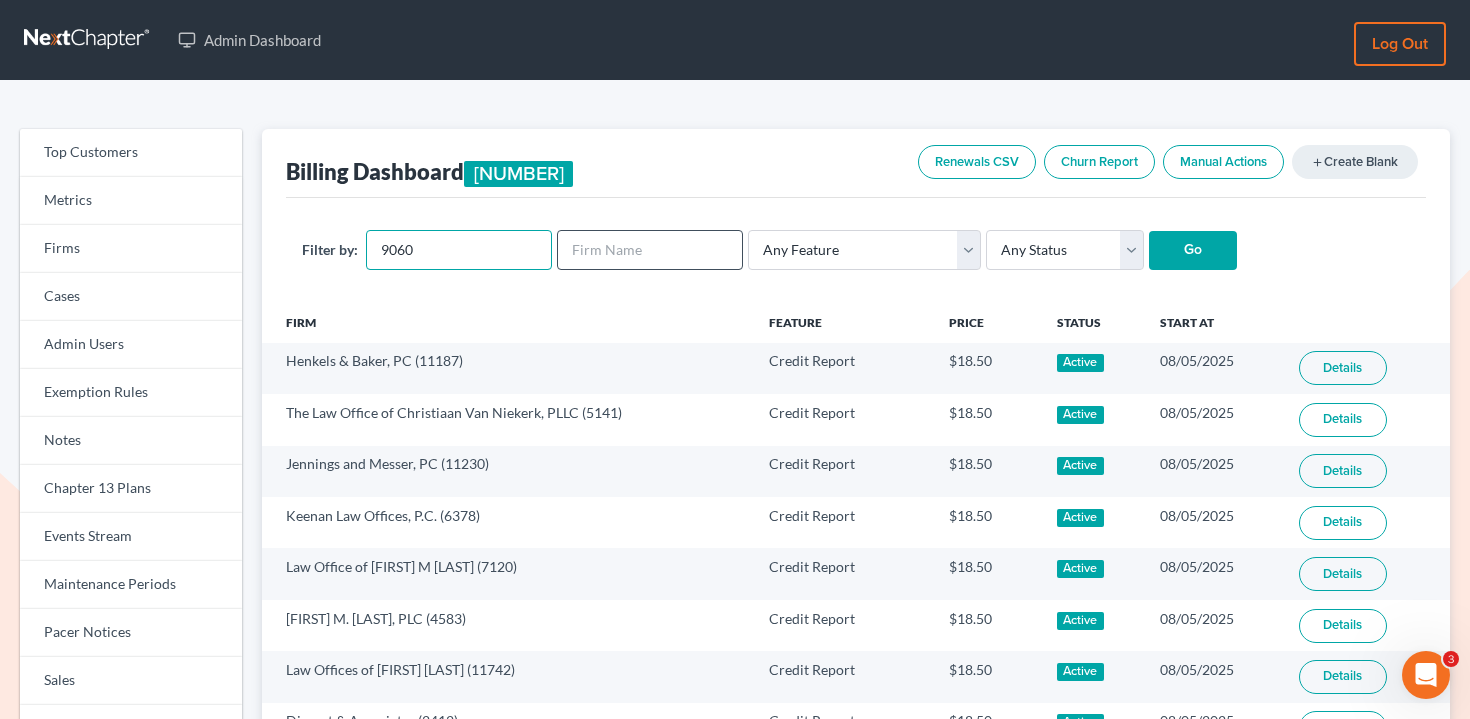 scroll, scrollTop: 0, scrollLeft: 0, axis: both 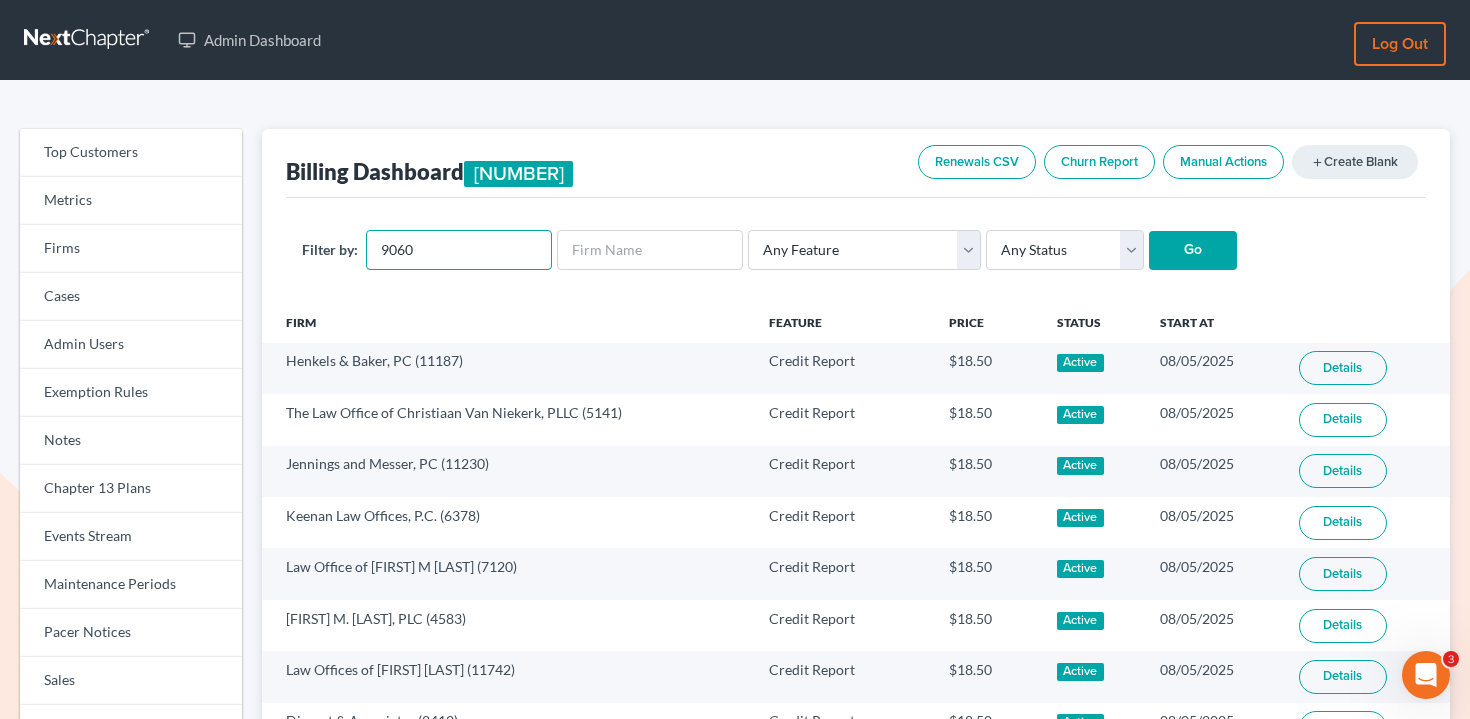 type on "9060" 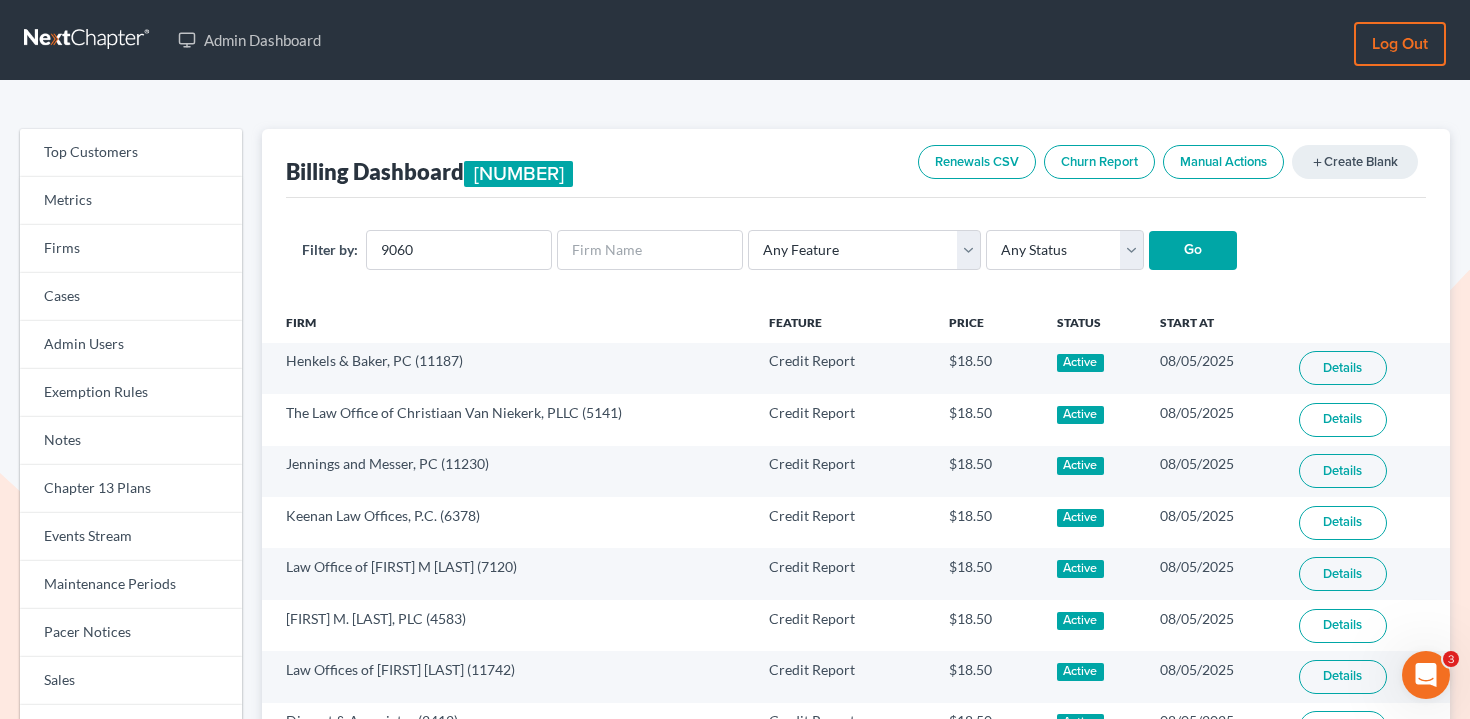 click on "Go" at bounding box center [1193, 251] 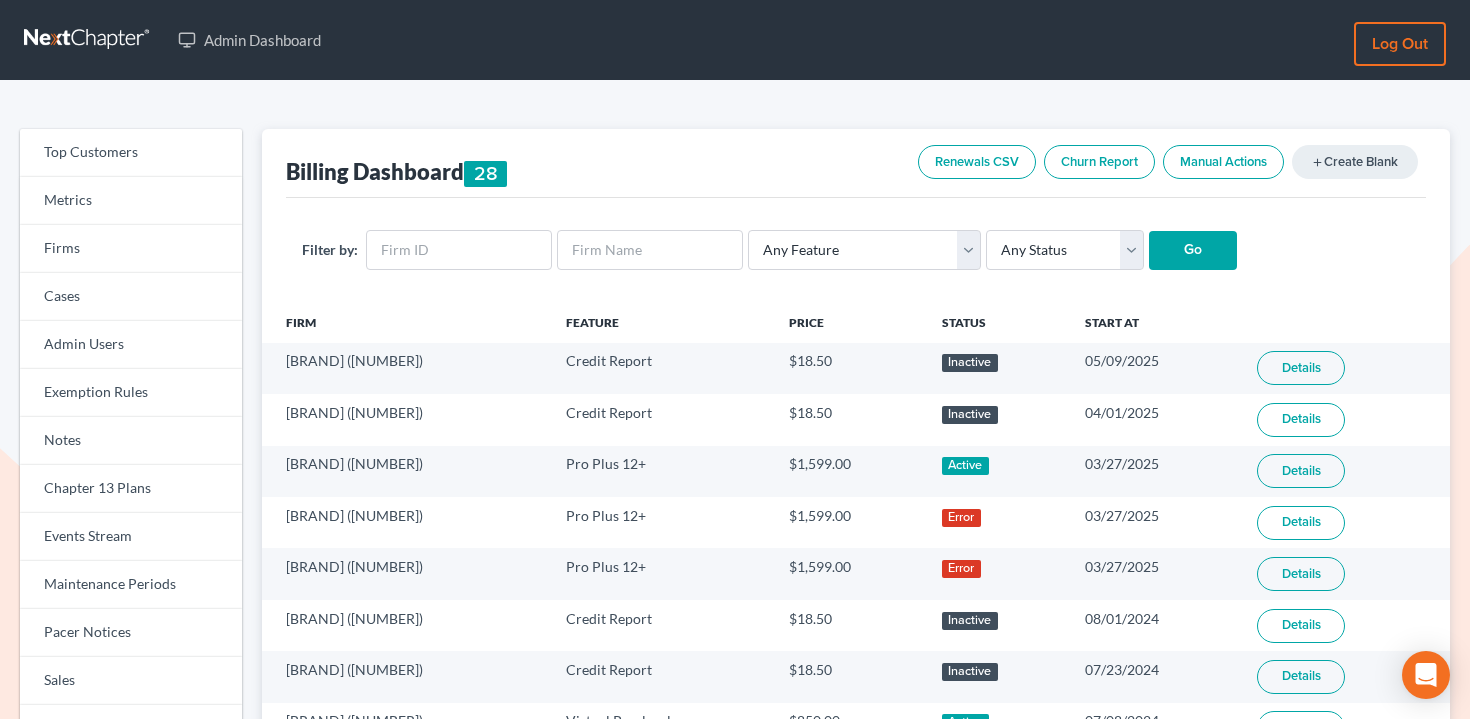 scroll, scrollTop: 0, scrollLeft: 0, axis: both 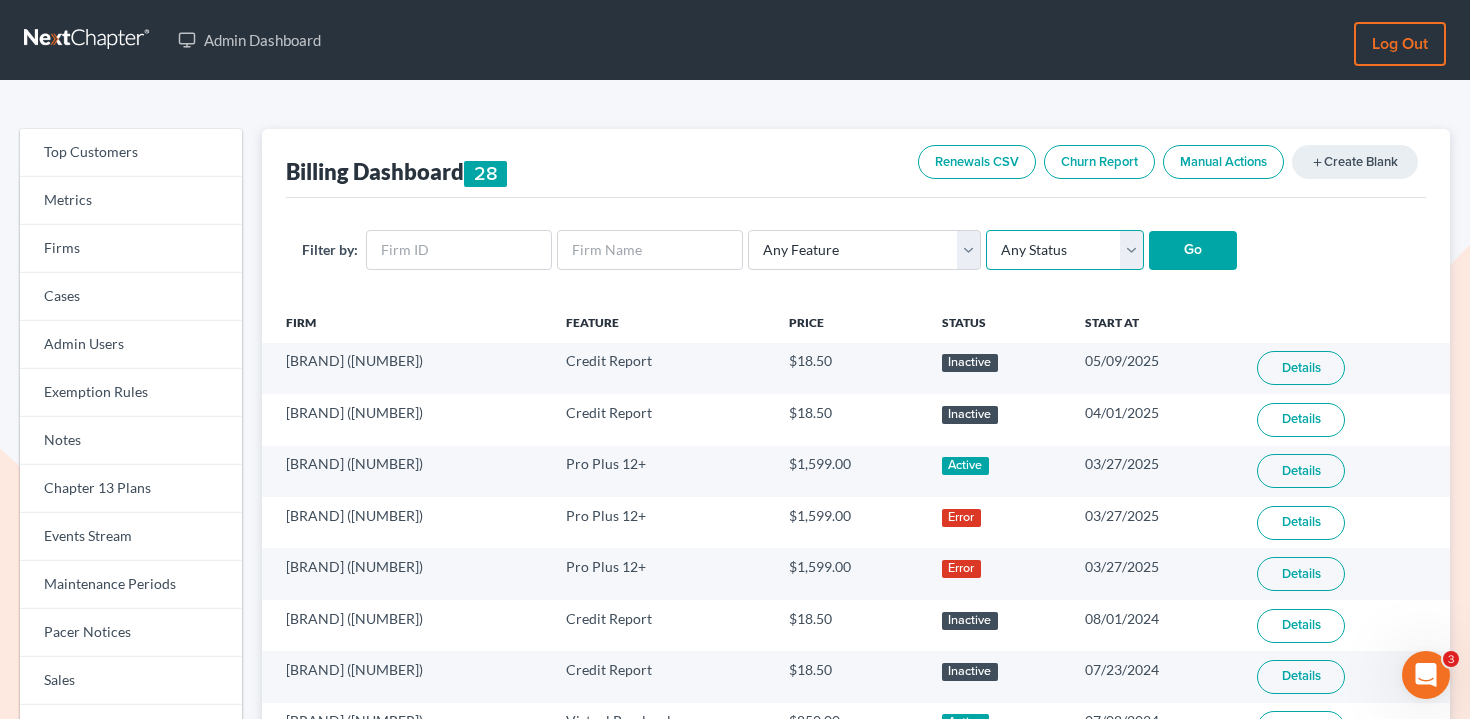 click on "Any Status
Active
Inactive
Pending
Expired
Error
Pending Charges" at bounding box center [1065, 250] 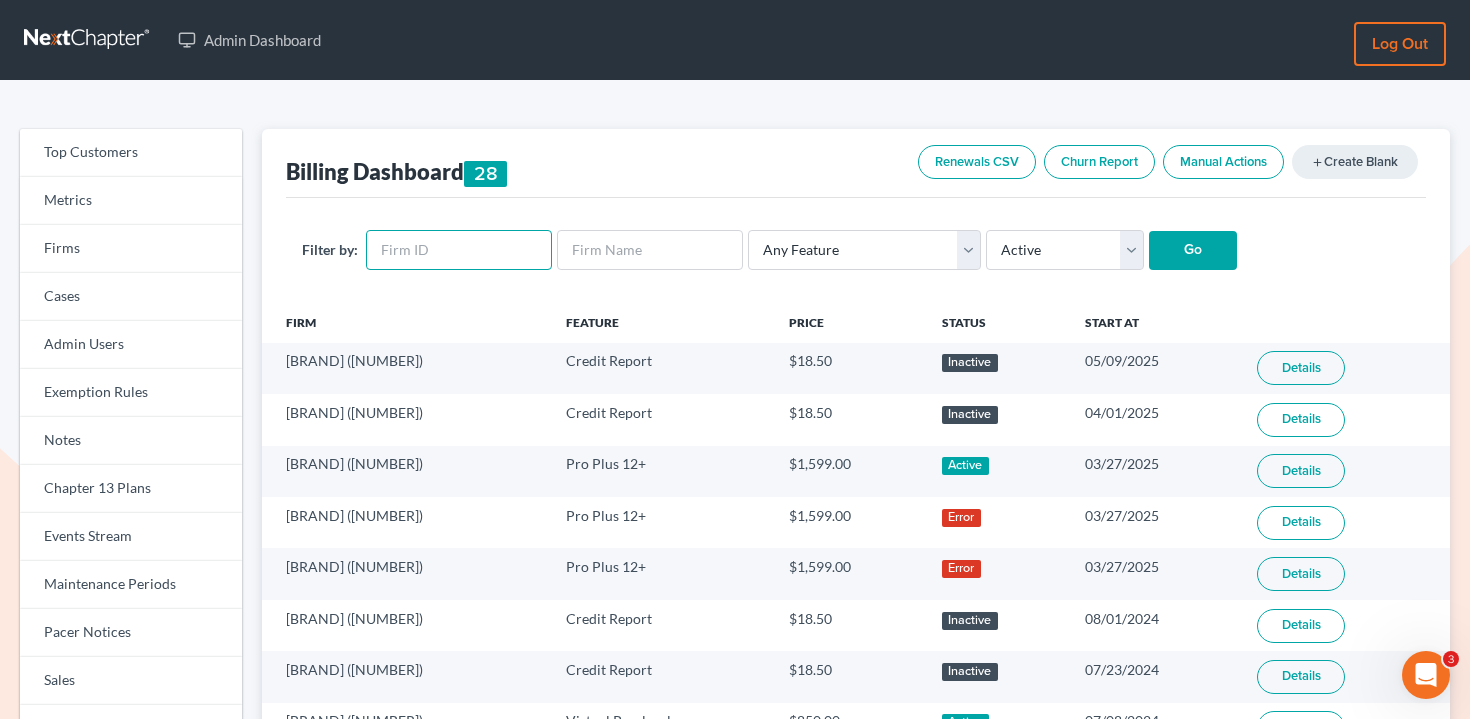 click at bounding box center (459, 250) 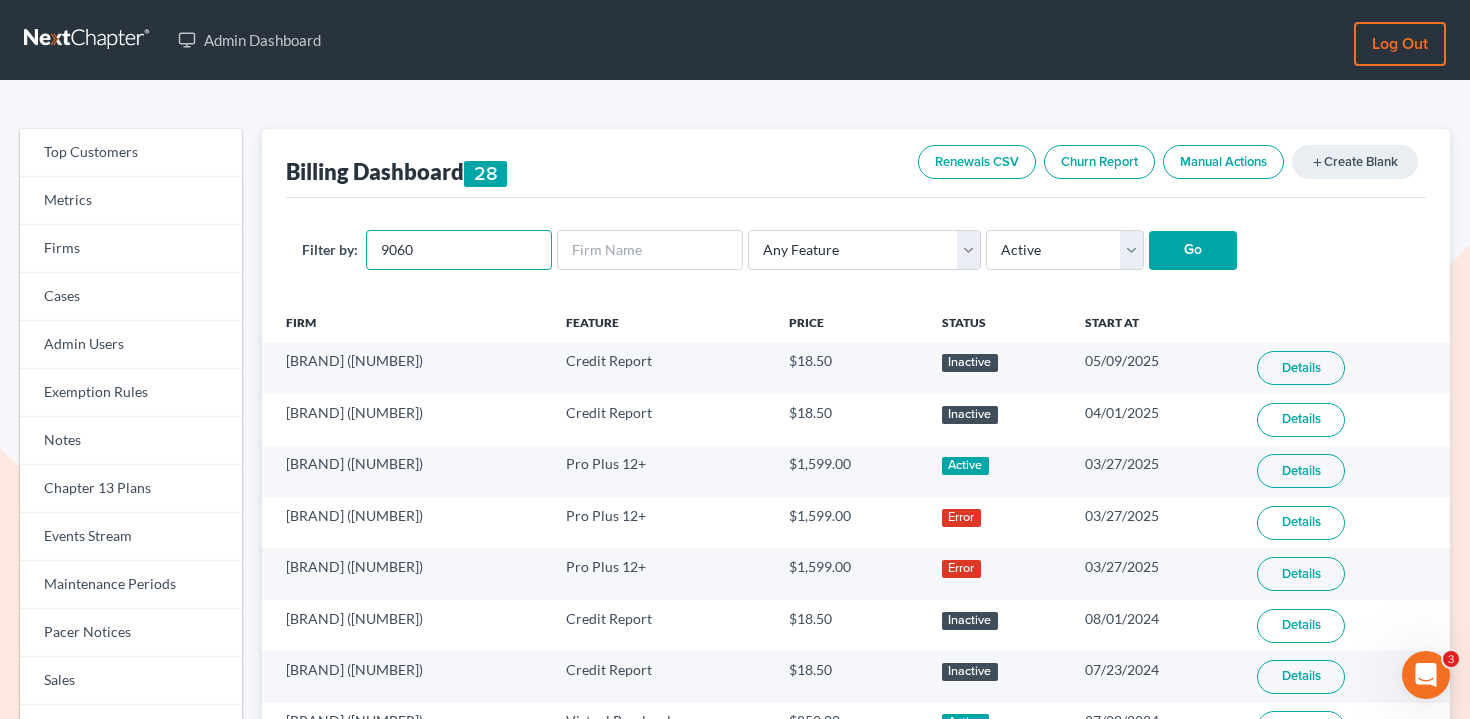 type on "9060" 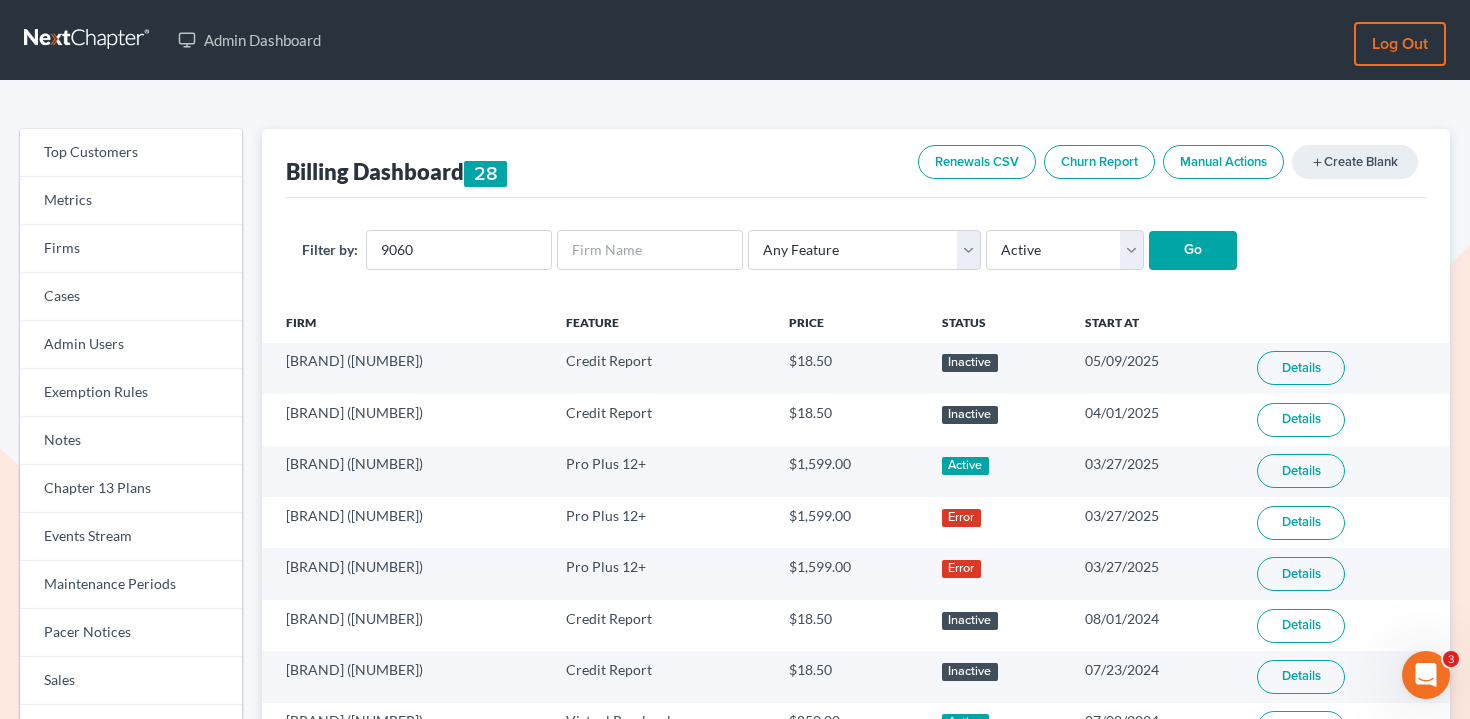 click on "Go" at bounding box center [1193, 251] 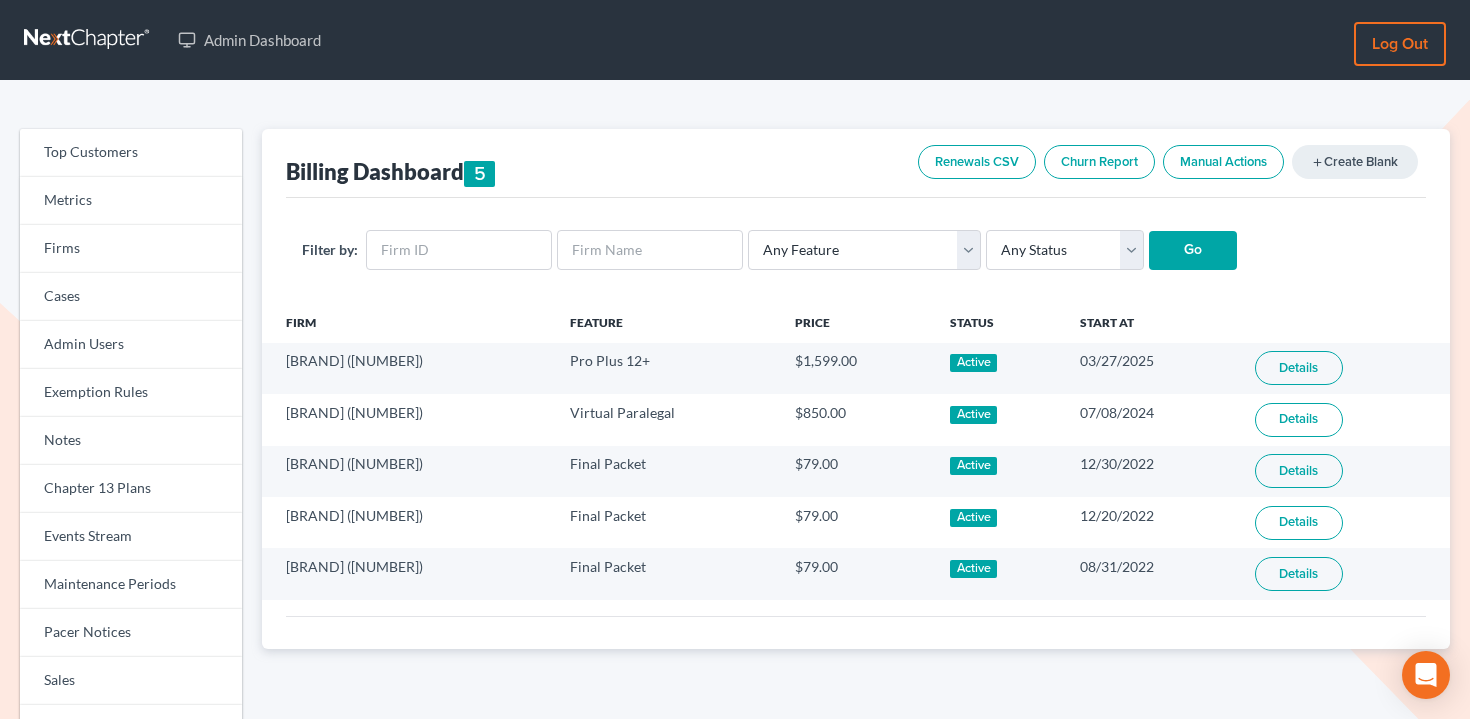 scroll, scrollTop: 0, scrollLeft: 0, axis: both 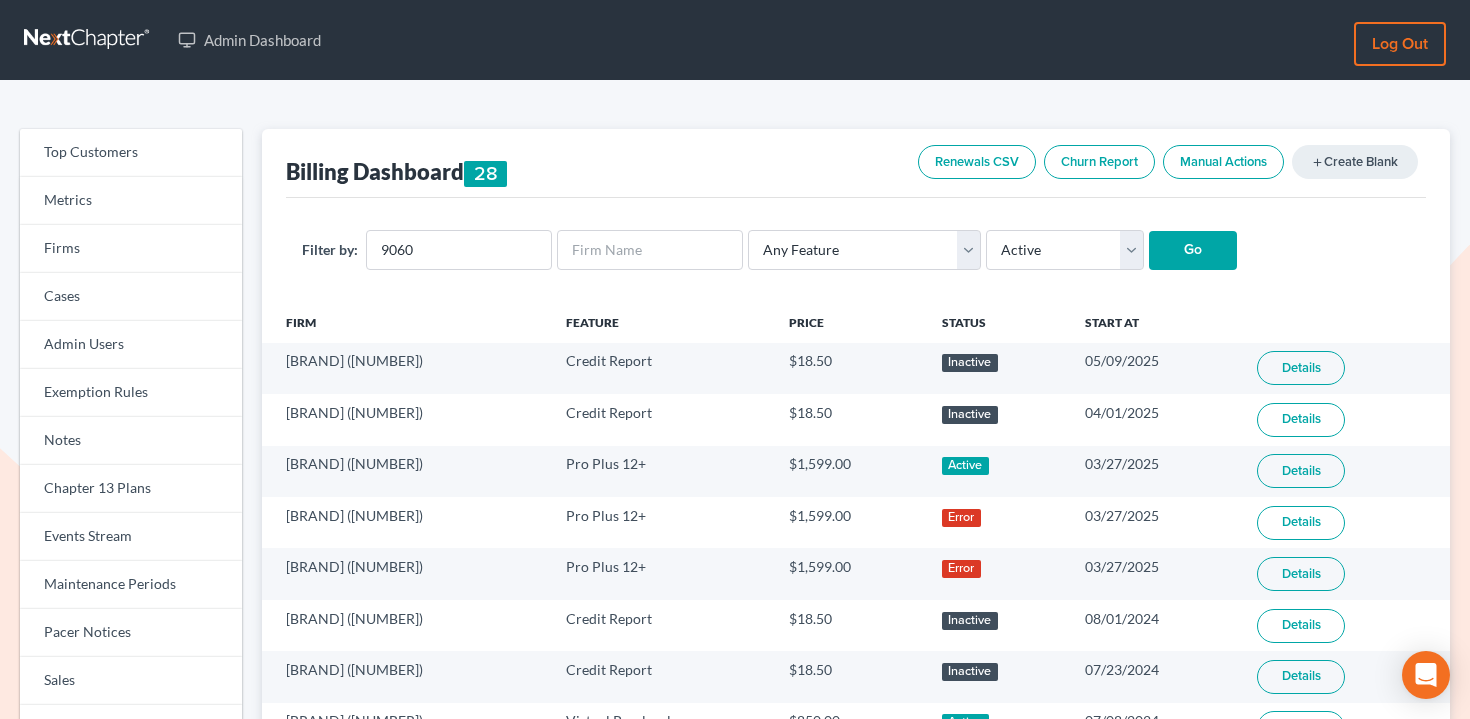 select on "active" 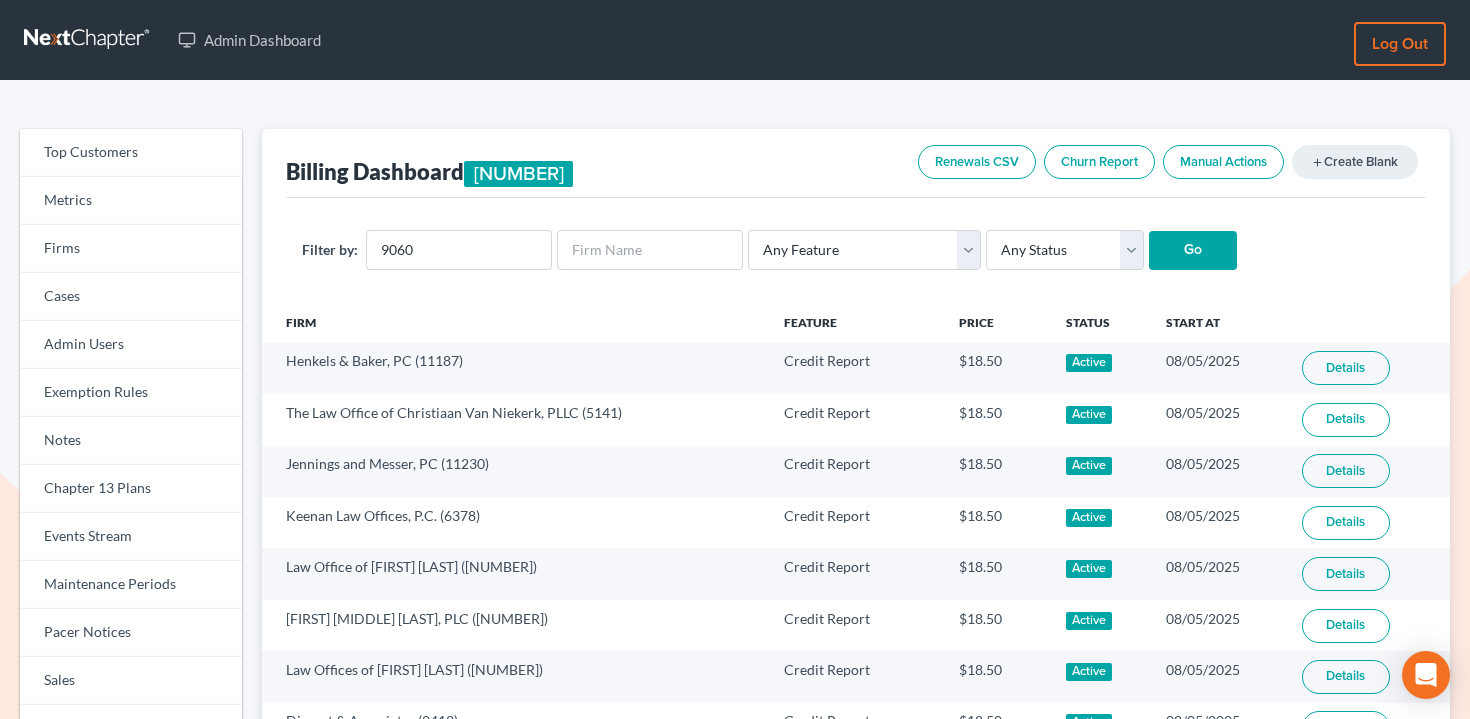 scroll, scrollTop: 0, scrollLeft: 0, axis: both 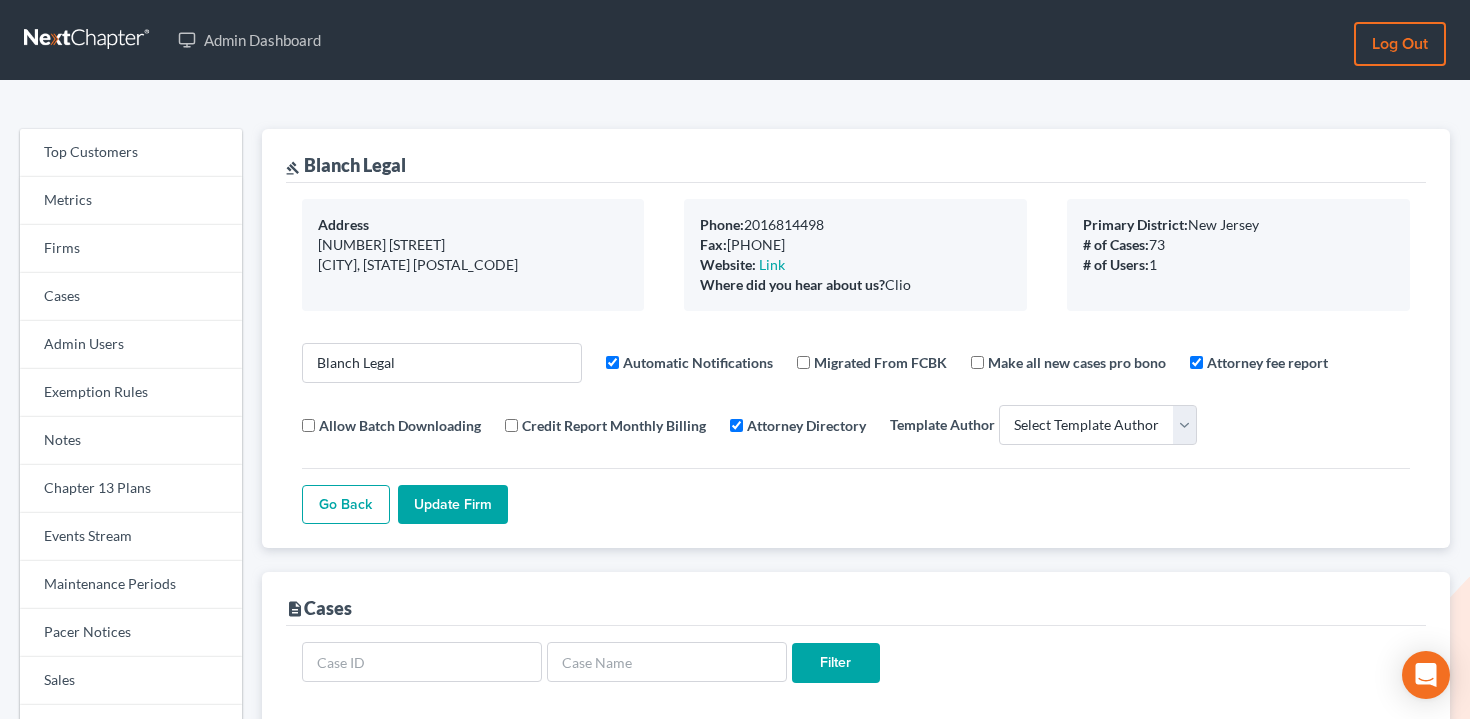 select 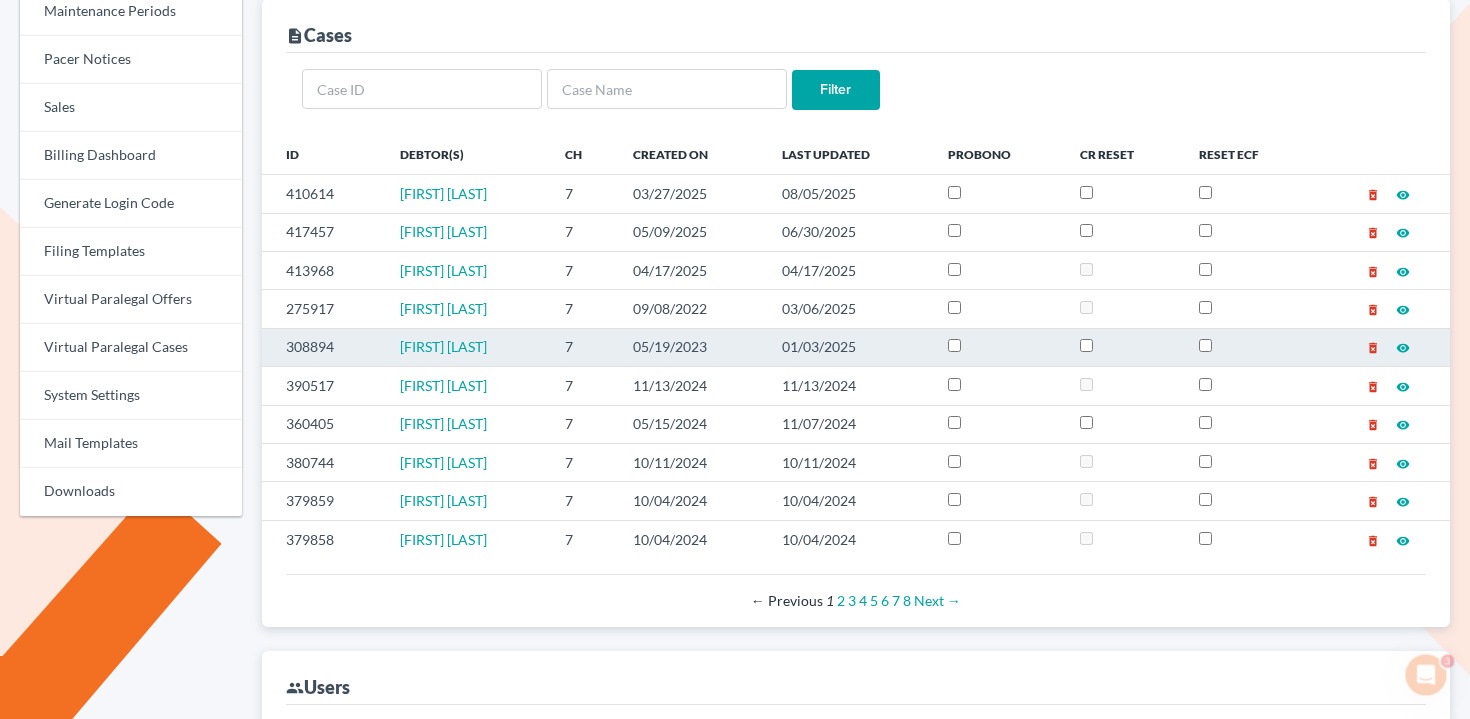 scroll, scrollTop: 0, scrollLeft: 0, axis: both 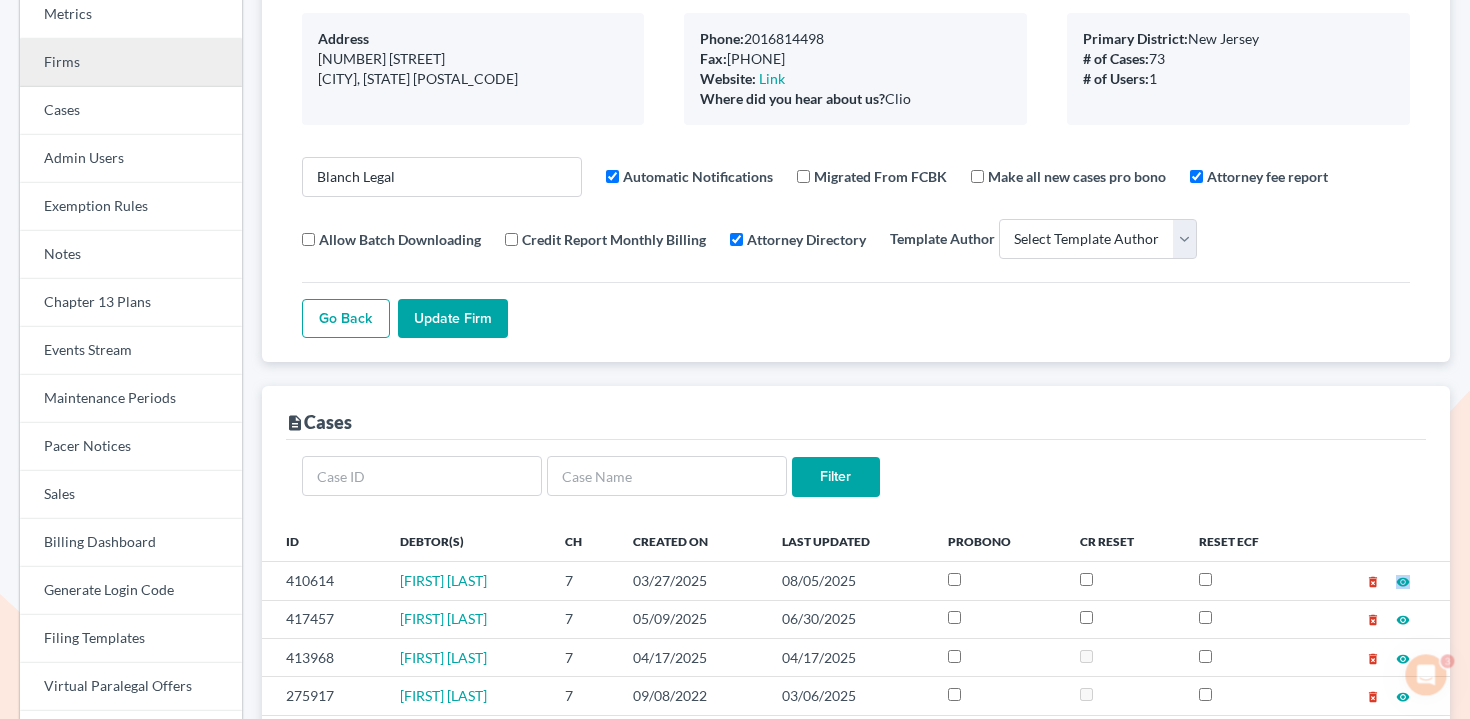 click on "Firms" at bounding box center (131, 63) 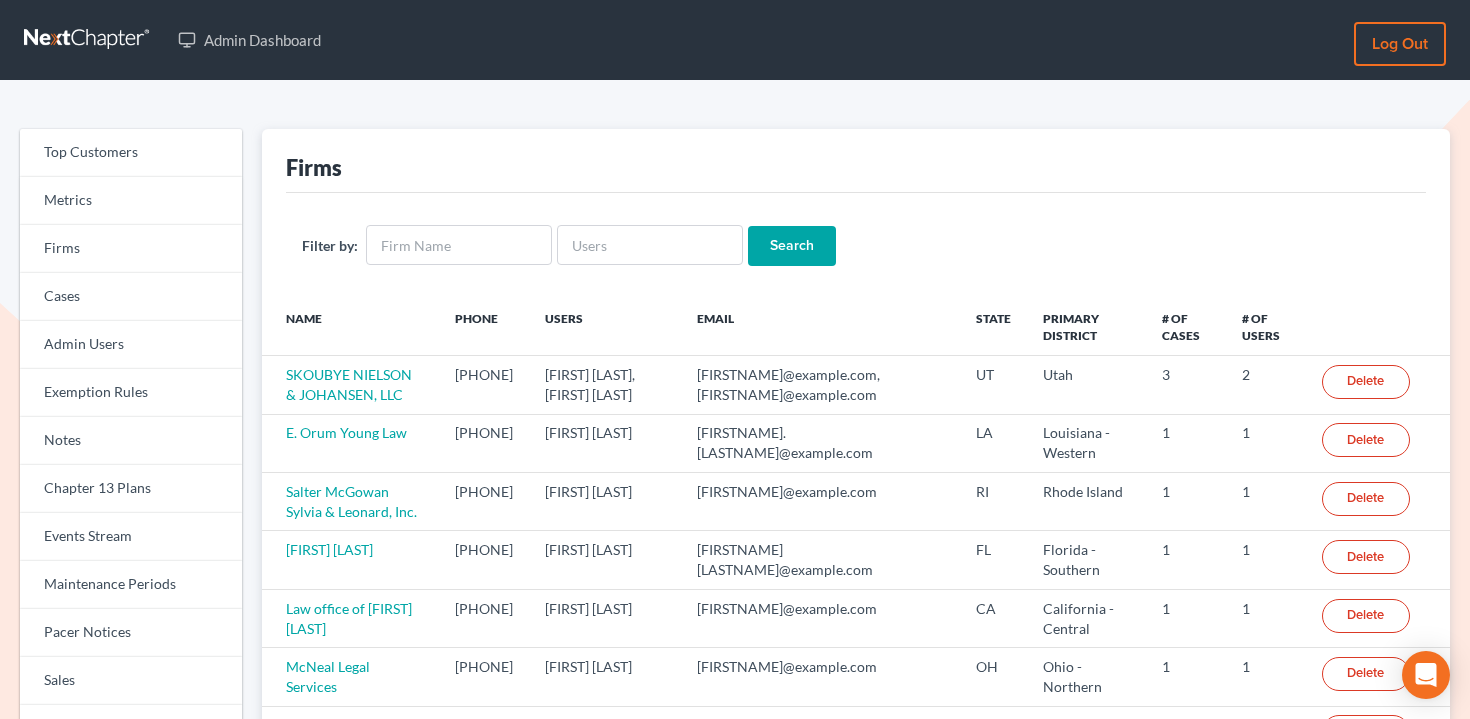 scroll, scrollTop: 0, scrollLeft: 0, axis: both 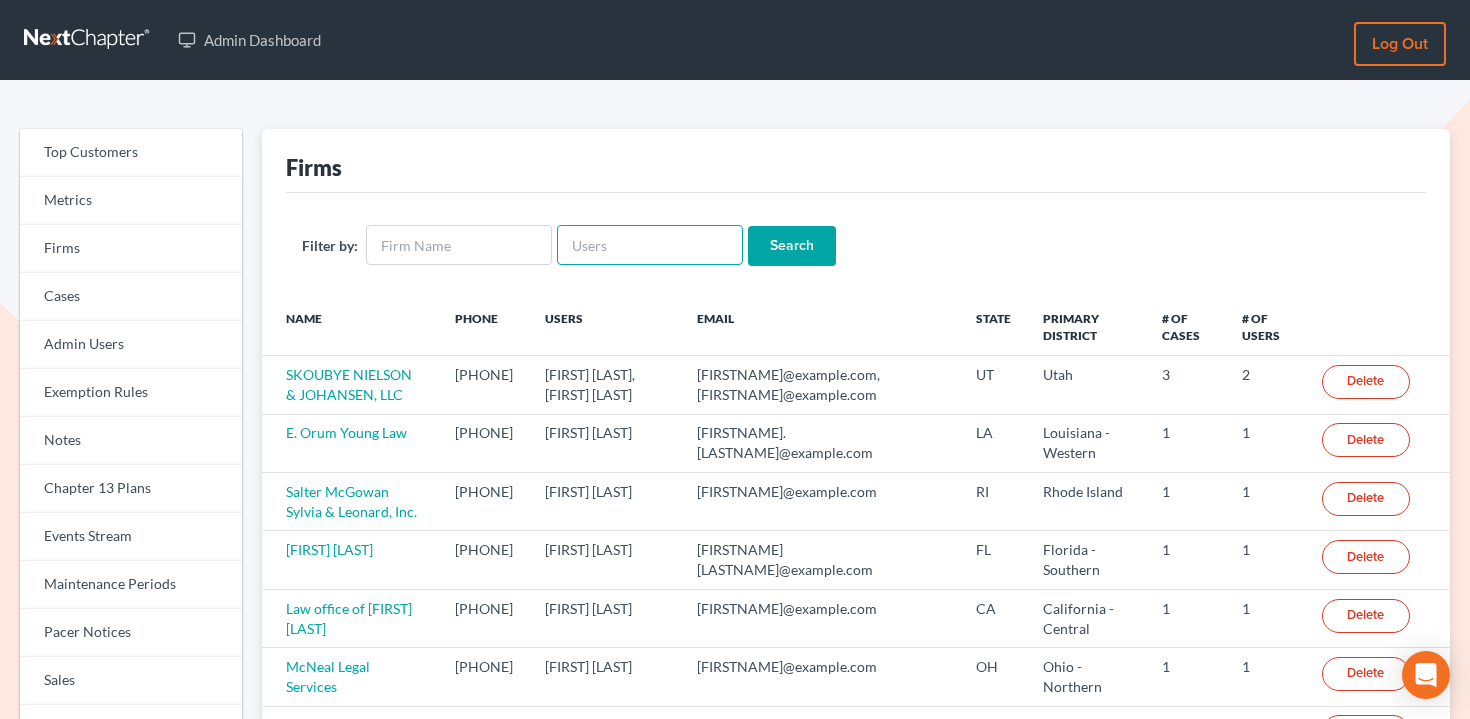 click at bounding box center (650, 245) 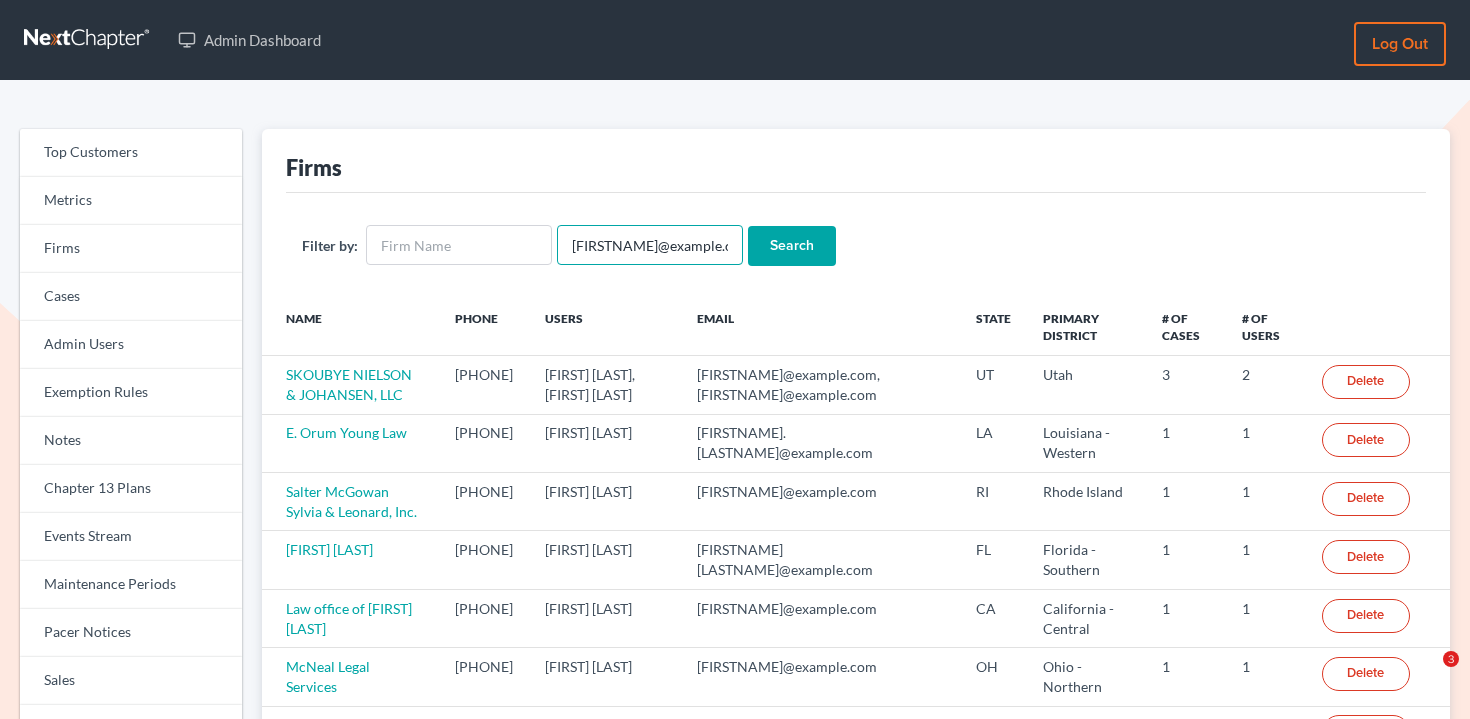 scroll, scrollTop: 0, scrollLeft: 43, axis: horizontal 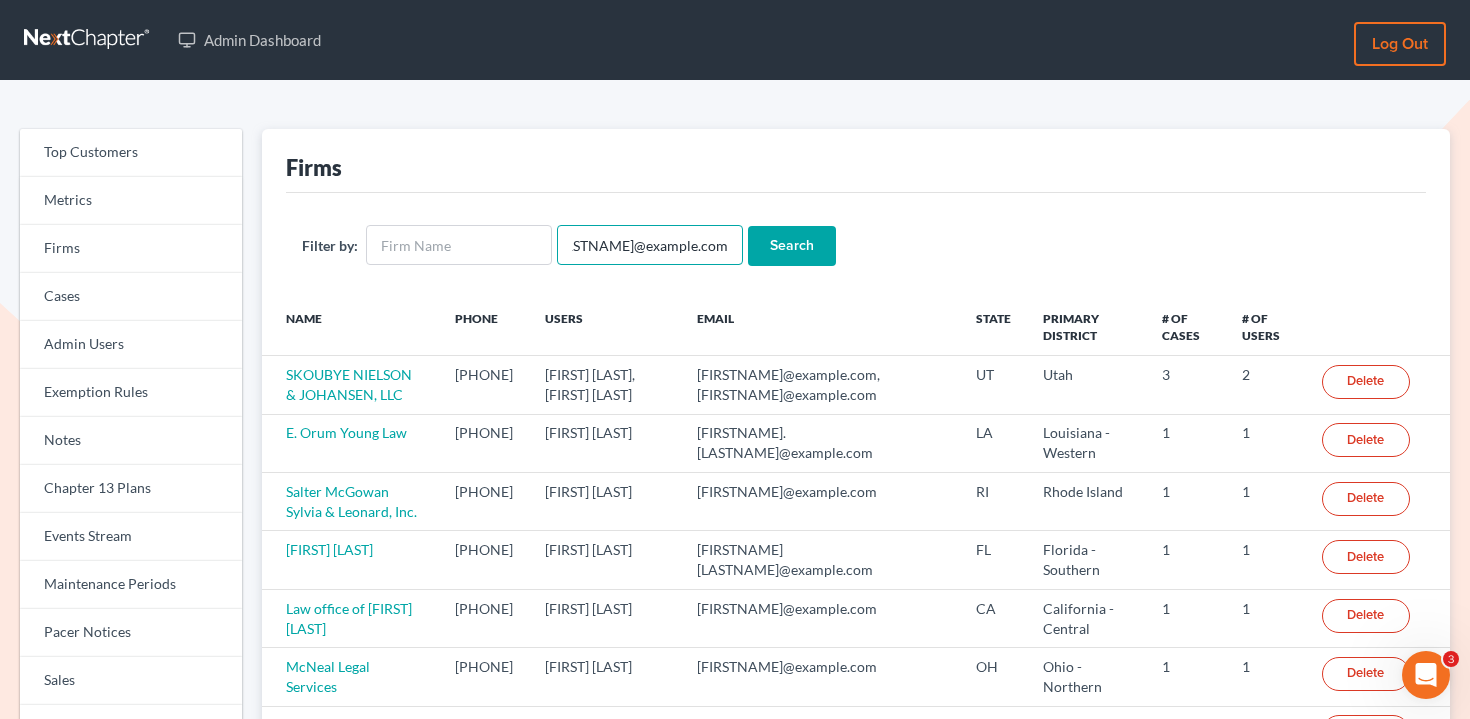 type on "[USERNAME]@[DOMAIN]" 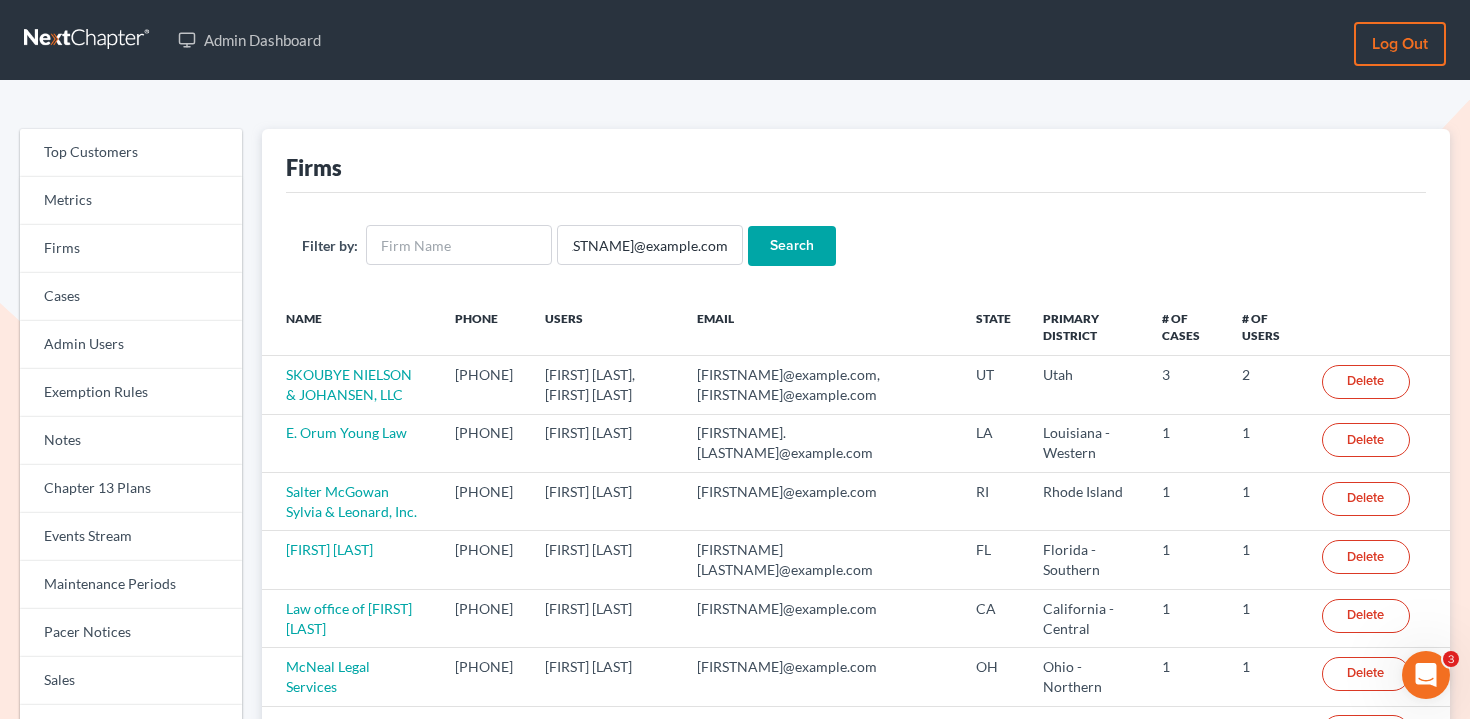 click on "Search" at bounding box center [792, 246] 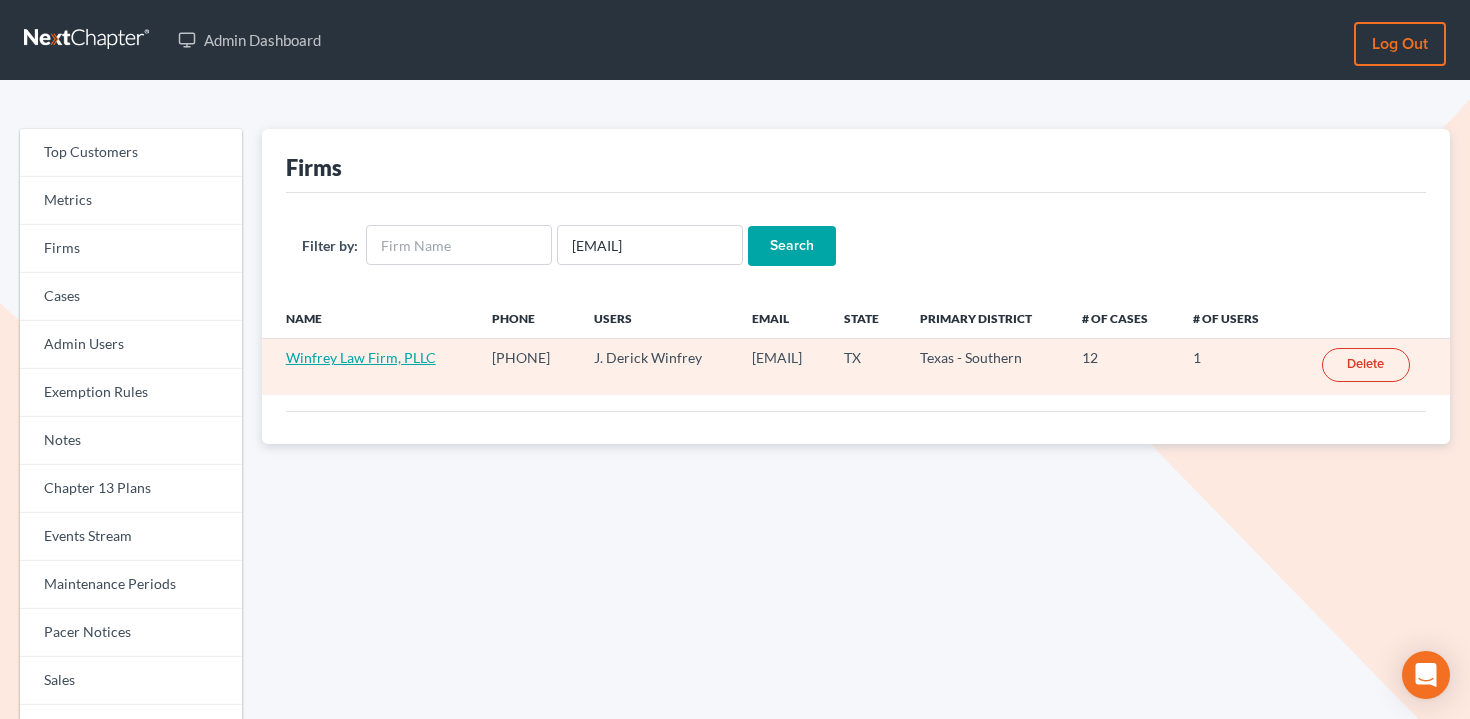 scroll, scrollTop: 0, scrollLeft: 0, axis: both 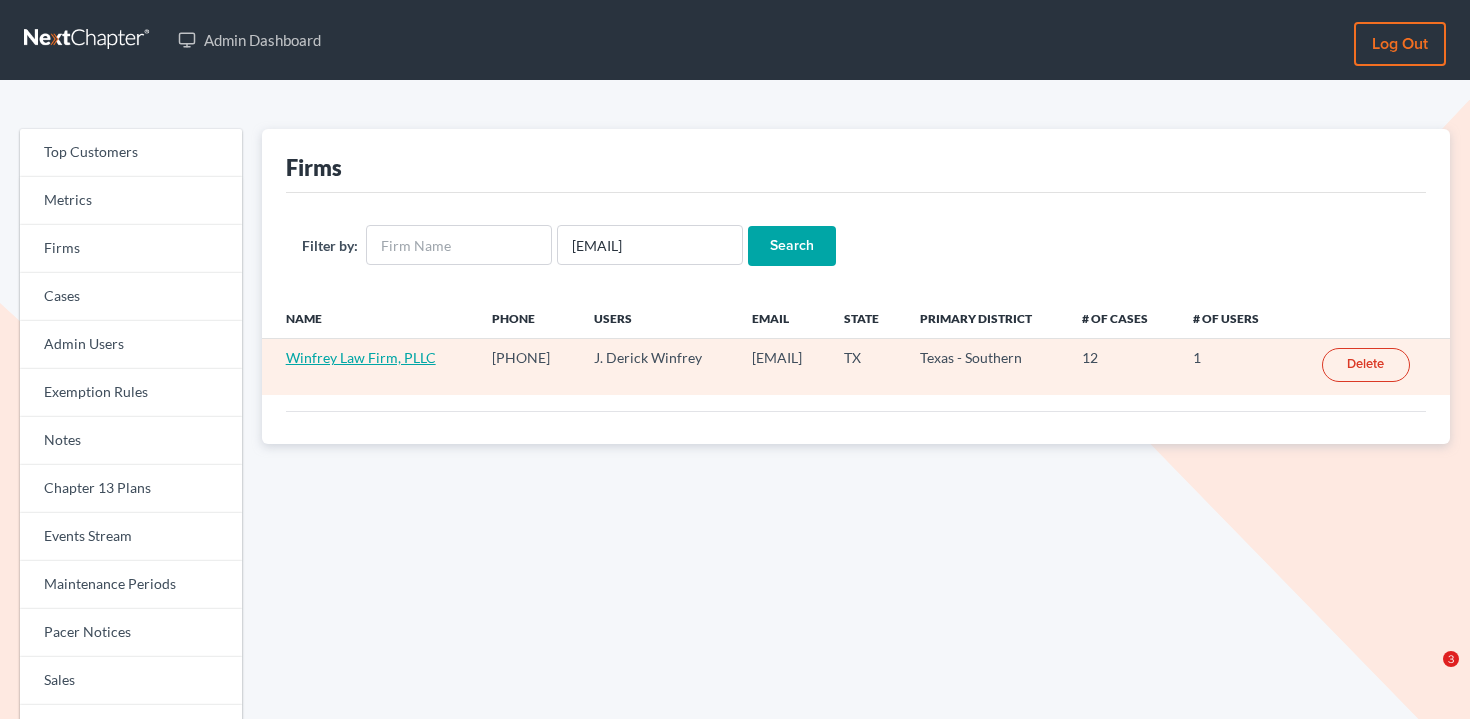 click on "Winfrey Law Firm, PLLC" at bounding box center (361, 357) 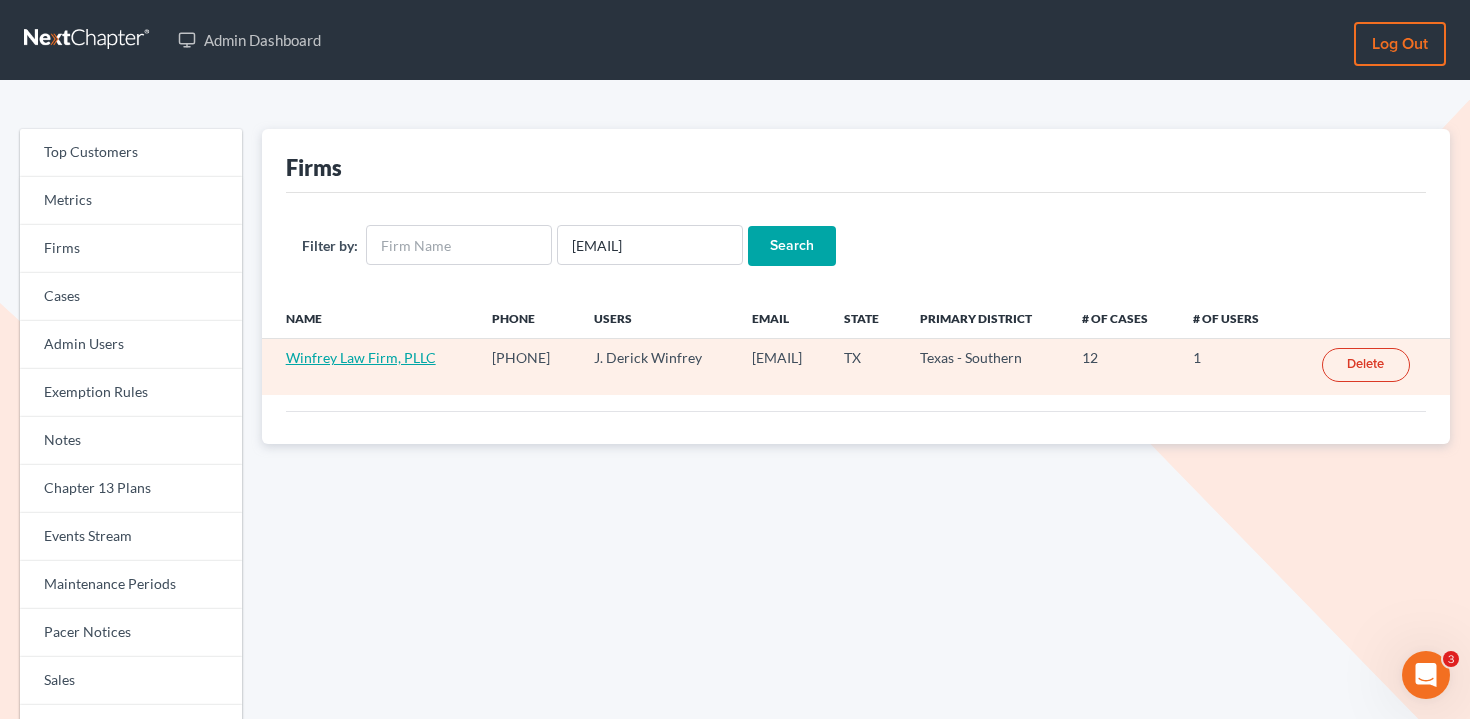 scroll, scrollTop: 0, scrollLeft: 0, axis: both 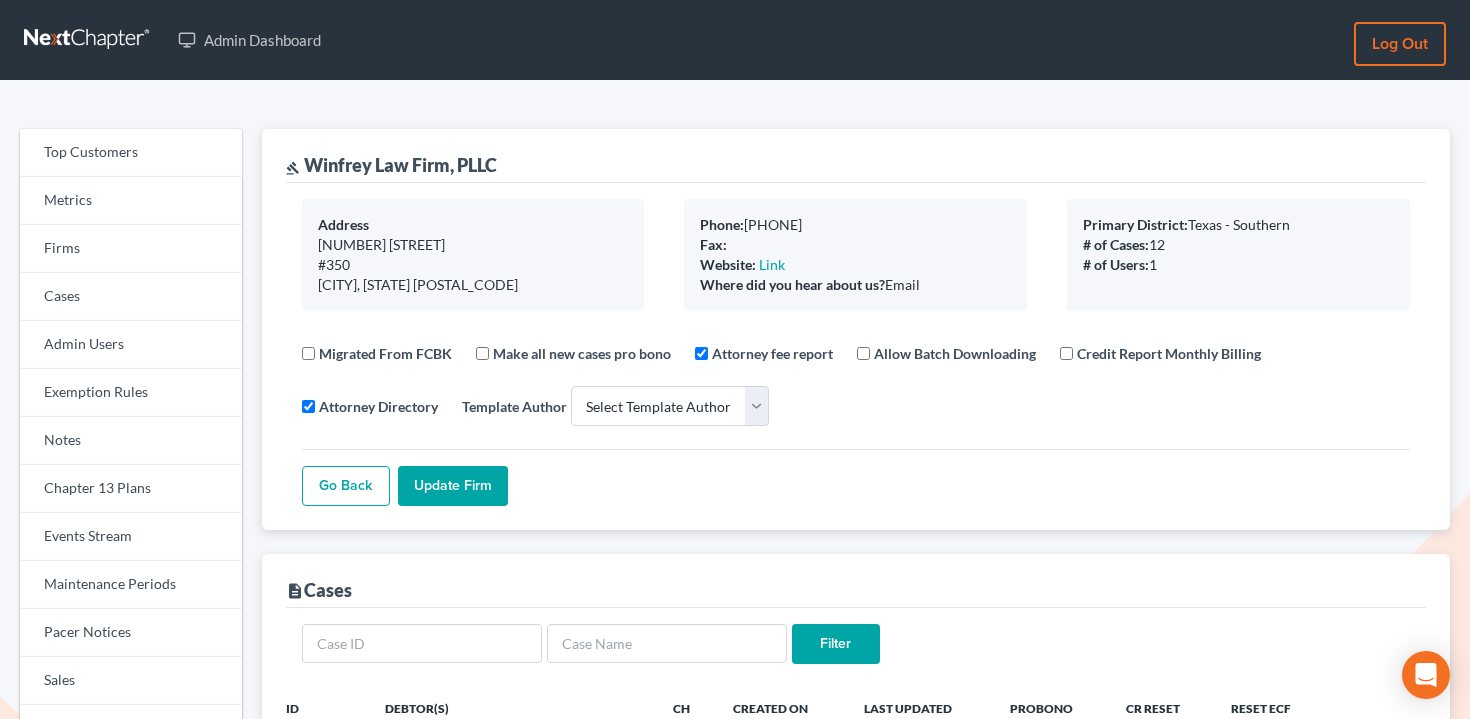 select 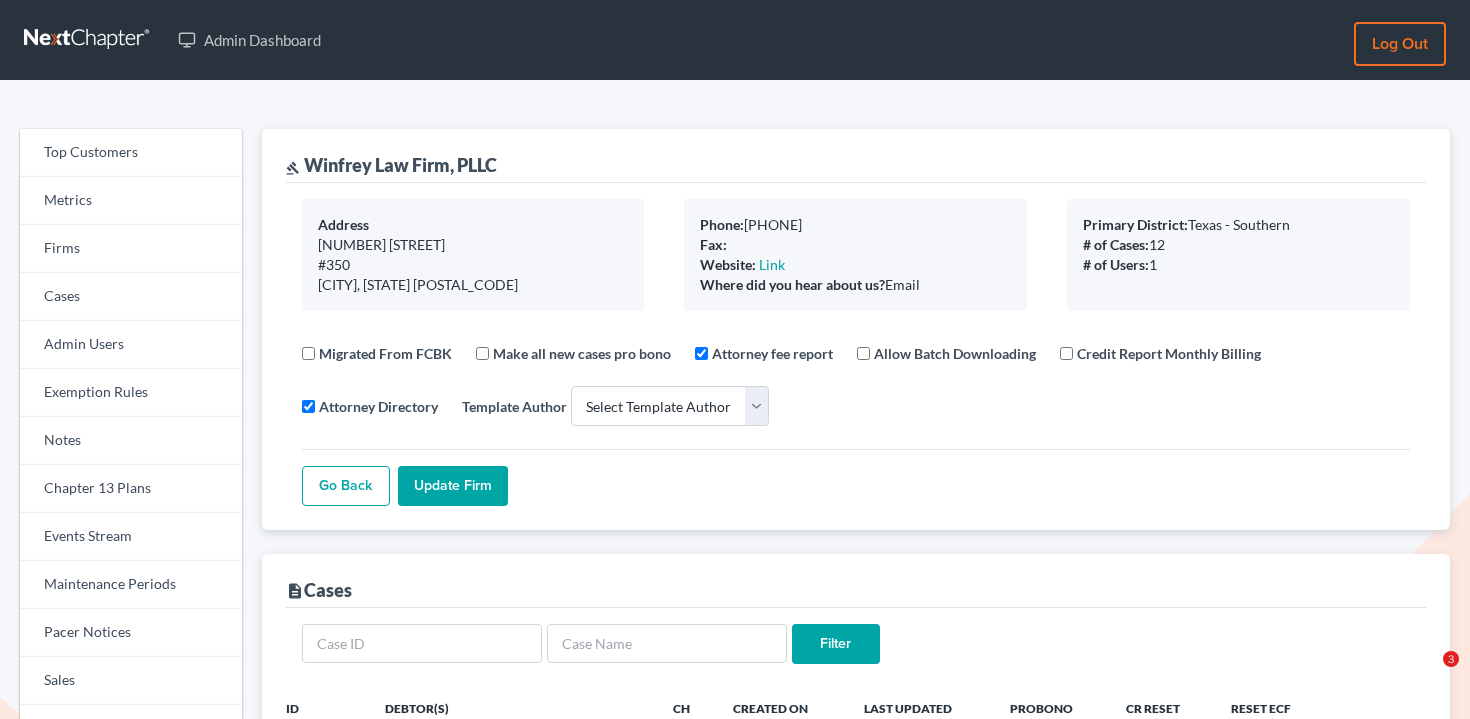 scroll, scrollTop: 103, scrollLeft: 0, axis: vertical 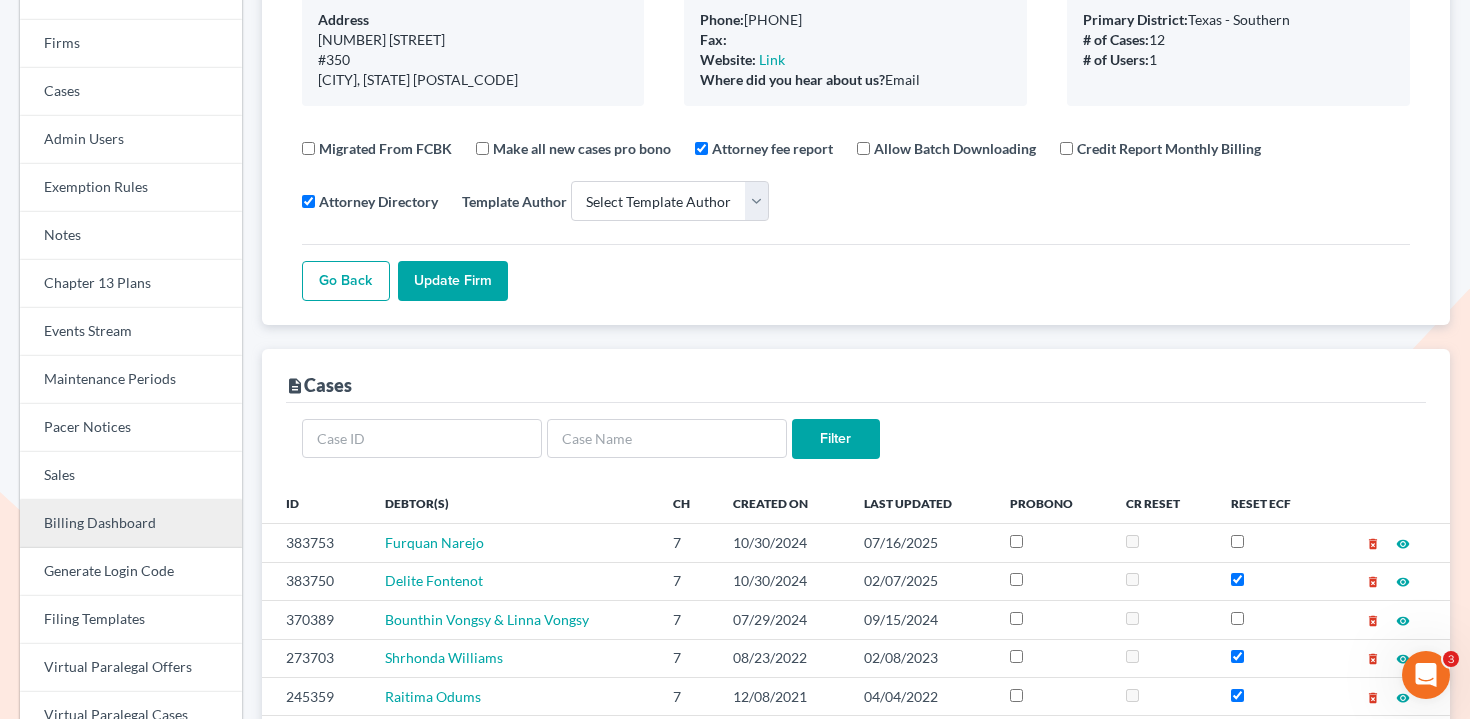 click on "Billing Dashboard" at bounding box center [131, 524] 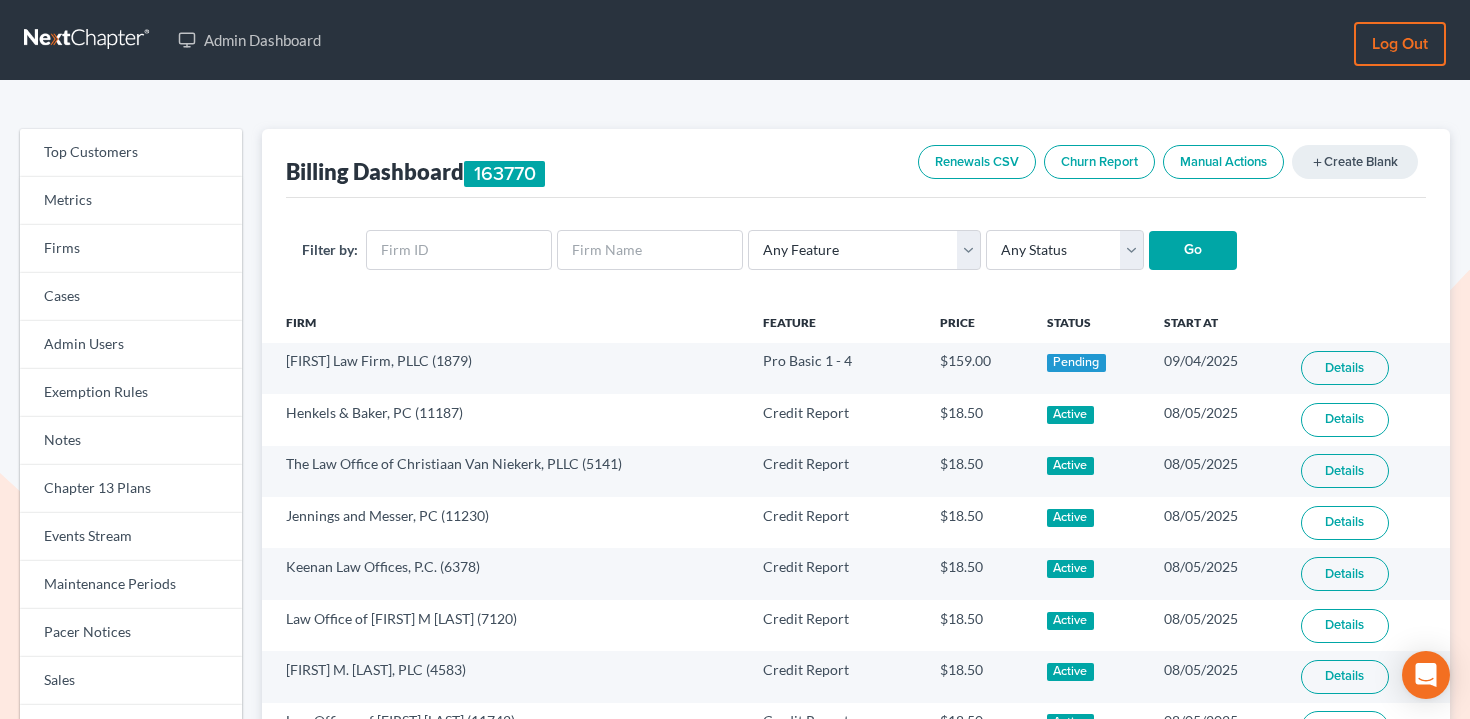 scroll, scrollTop: 0, scrollLeft: 0, axis: both 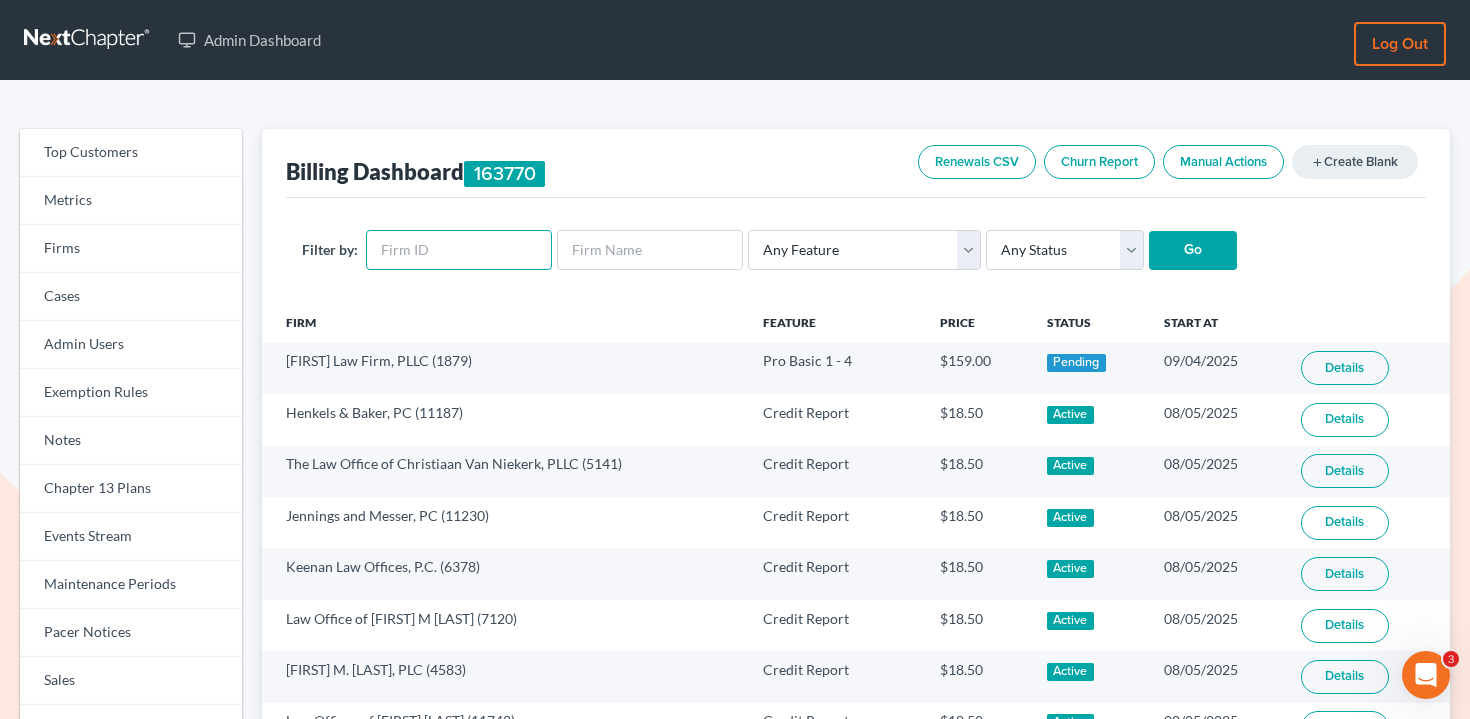 click at bounding box center (459, 250) 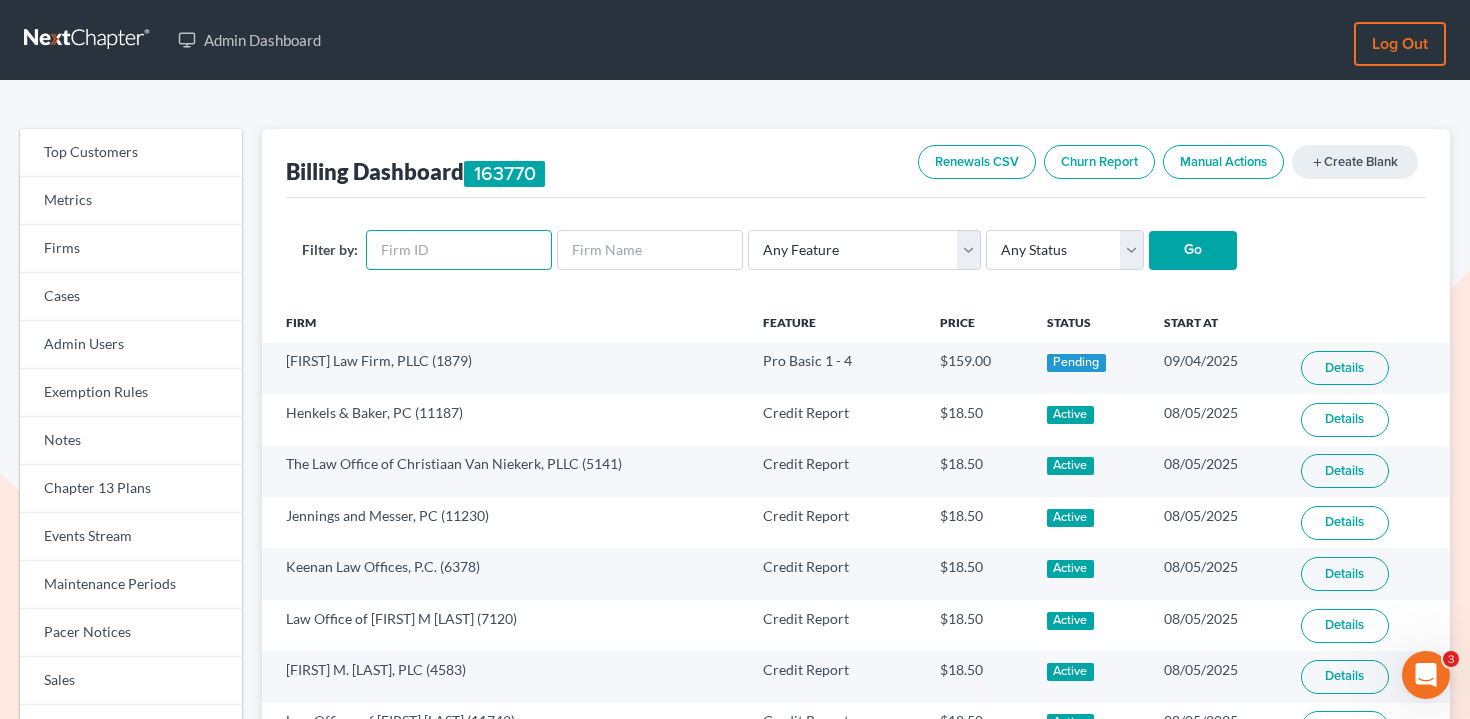 paste on "1879" 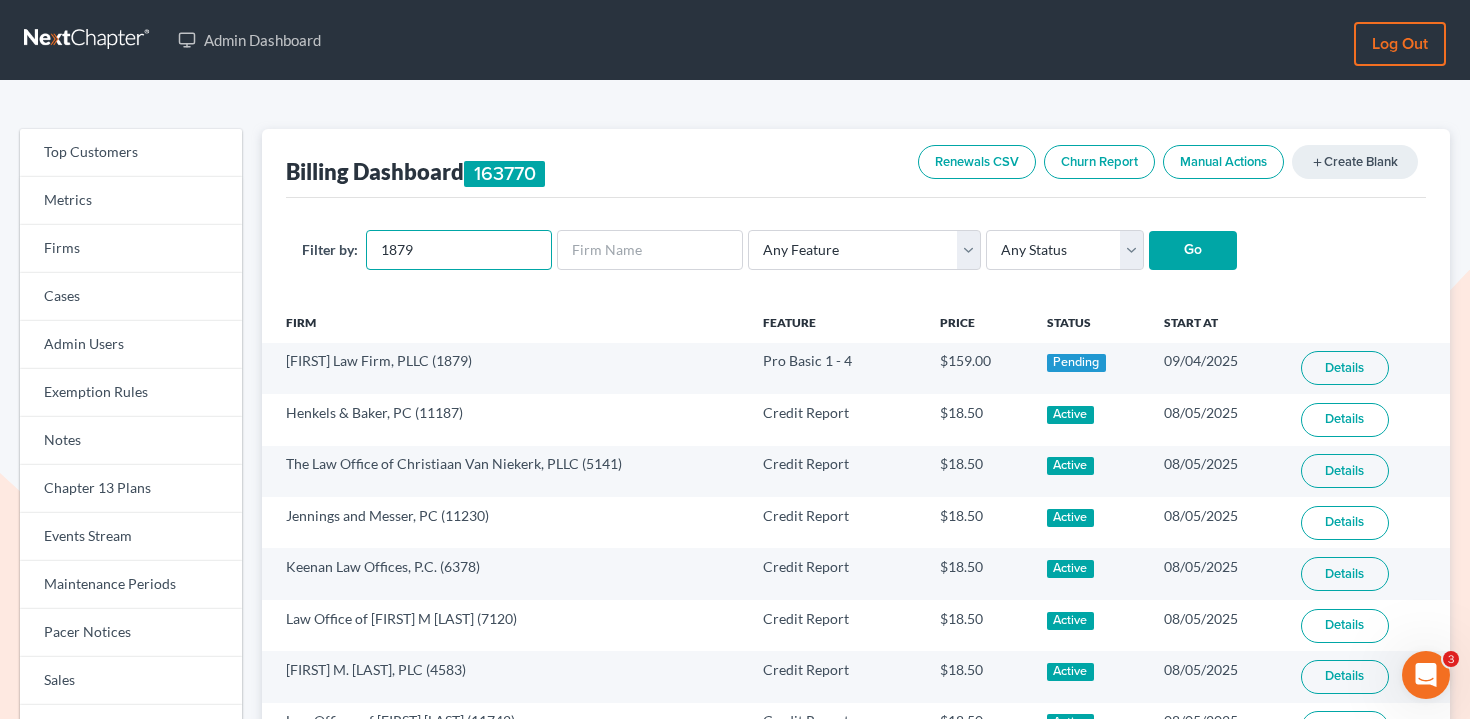 type on "1879" 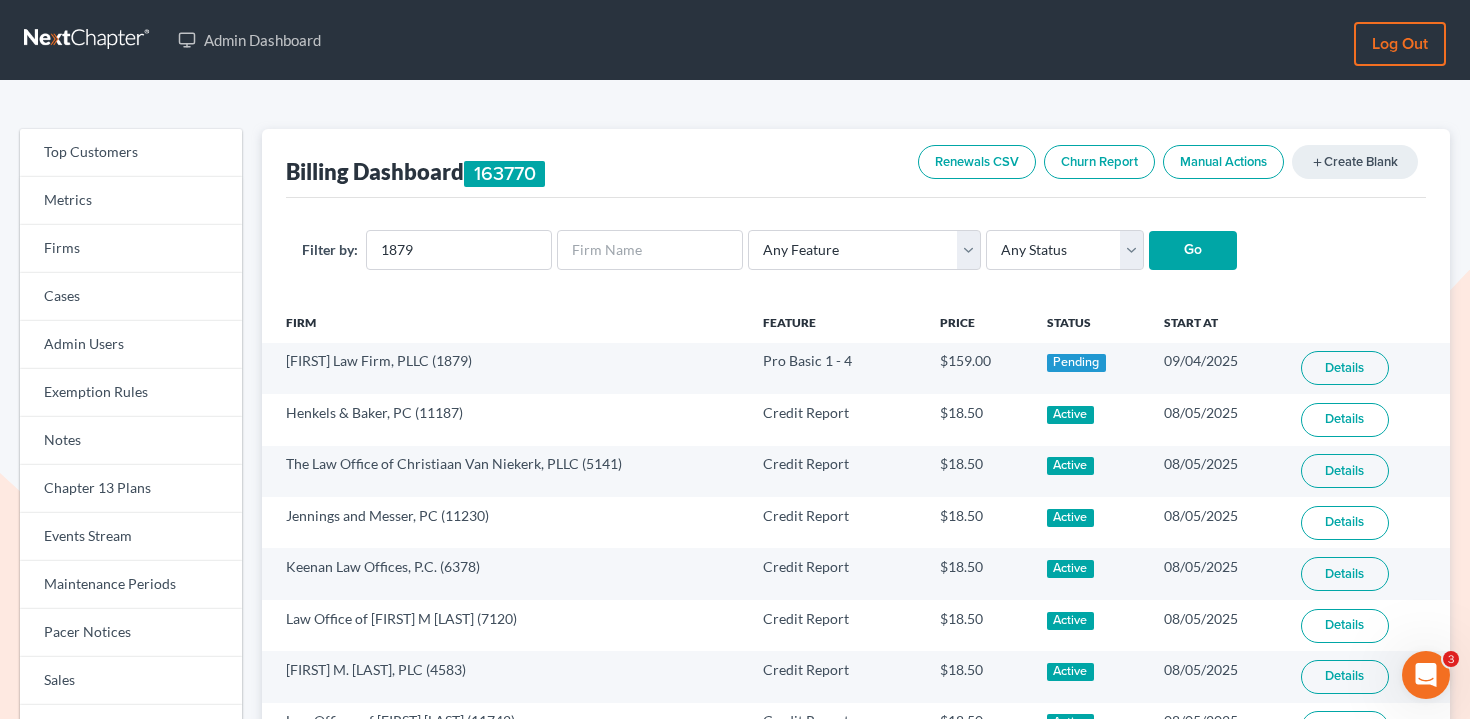 click on "Filter by: 1879 Any Feature
Start Plus Plan
Pro Plus Plan
Whoa Plan
Credit Report
Credit Report Monthly
Final Packet
ECF Full
ECF Emergency
Chapter 13 Plan
MyChapter
NextMessage
NextMessage - Campaign
Pacer Notices
Doc Creator
Virtual Paralegal
Virtual Paralegal - Hourly
Virtual Paralegal Annual 5
Virtual Paralegal Annual 10
Virtual Paralegal Annual 15
Virtual Paralegal Annual 15+
Concierge
Case Transfer
Additional User
Additional User Loyalty
Start Plan (Loyalty)
Grow Plan (Loyalty)
Pro Plan (Loyalty)
Start Plan
Grow Plan
Pro Plan
Whoa Plan (Loyalty)
Doc Pro Monthly
Doc Whoa Monthly
Doc Pro
Doc Whoa
Form Suite
Pro Basic 1 - 4
Pro Basic 5 - 11
Pro Basic 12+
Pro Plus 1 - 11
Pro Plus 12+ Any Status
Active
Inactive
Pending
Expired
Error
Pending Charges Go" at bounding box center (856, 250) 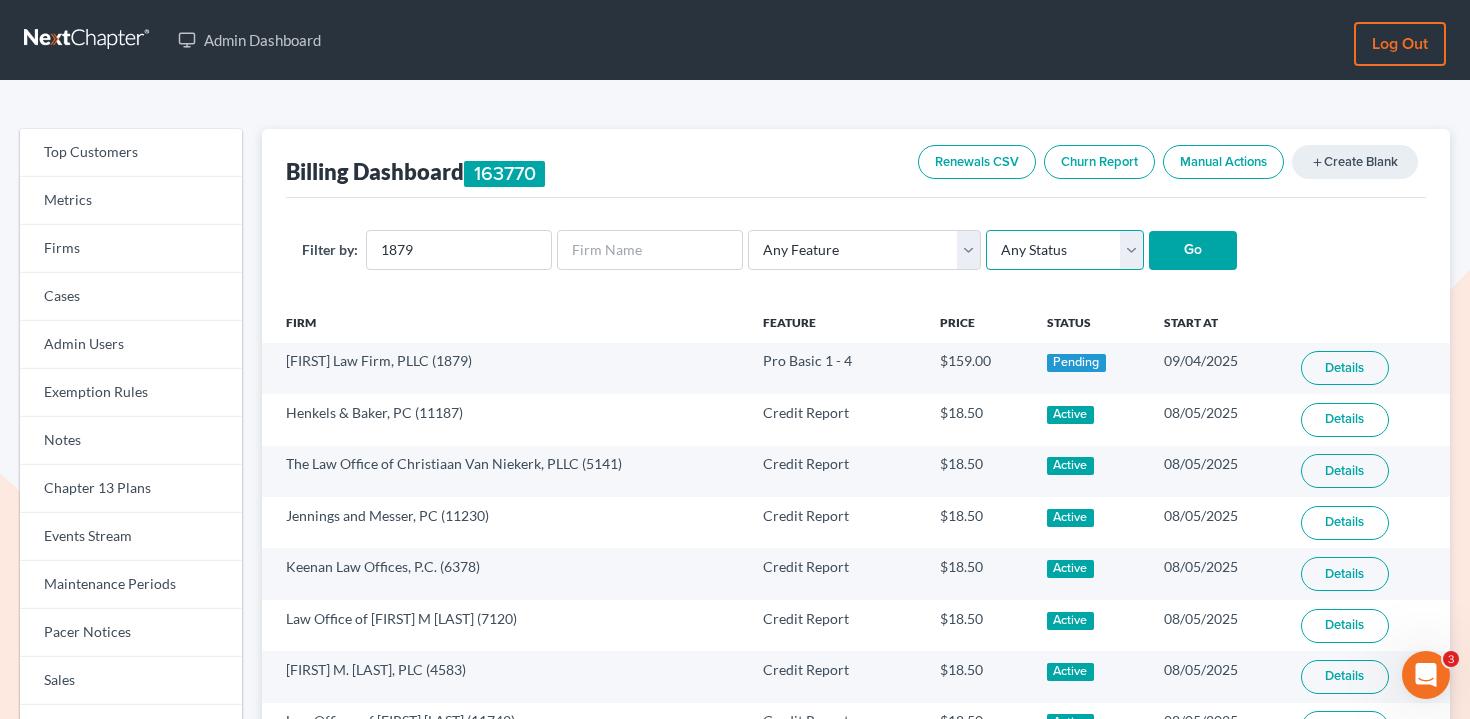click on "Any Status
Active
Inactive
Pending
Expired
Error
Pending Charges" at bounding box center (1065, 250) 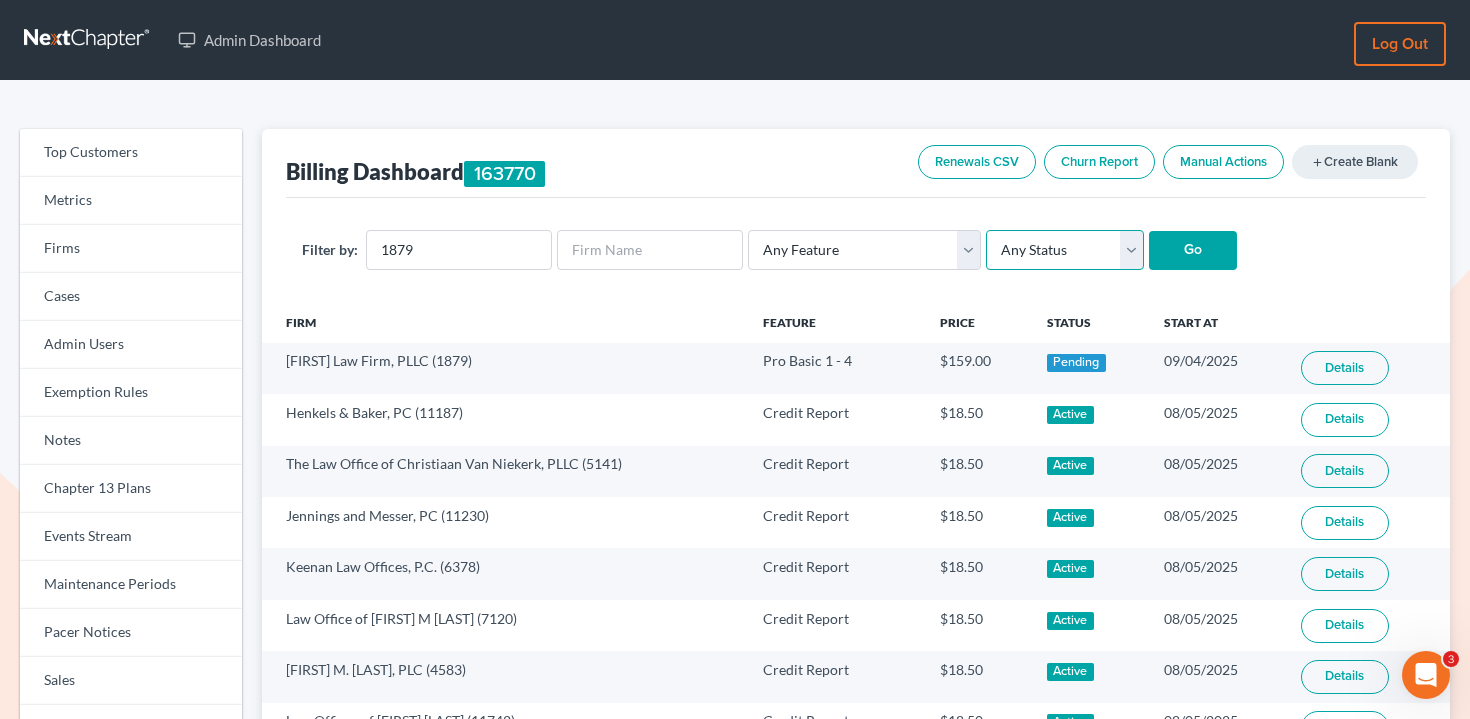 select on "active" 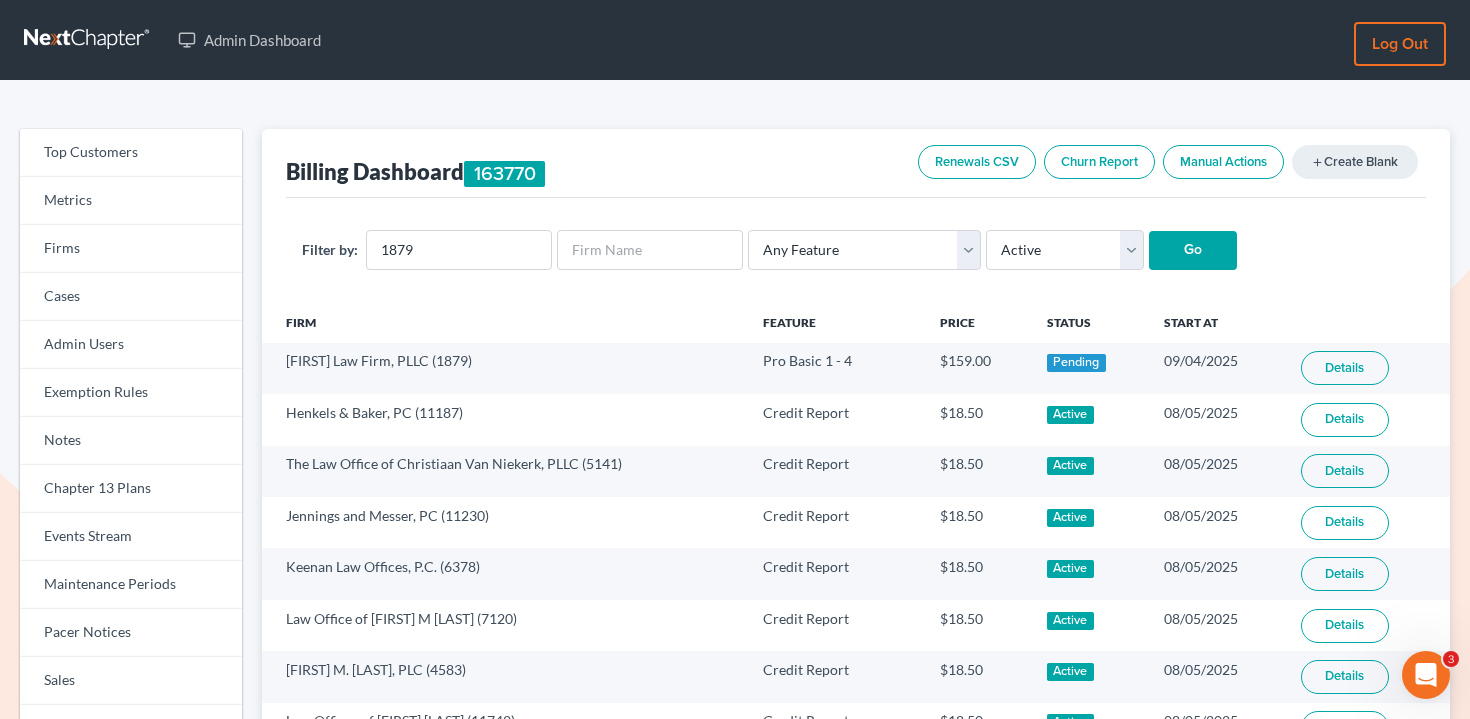 click on "Go" at bounding box center (1193, 251) 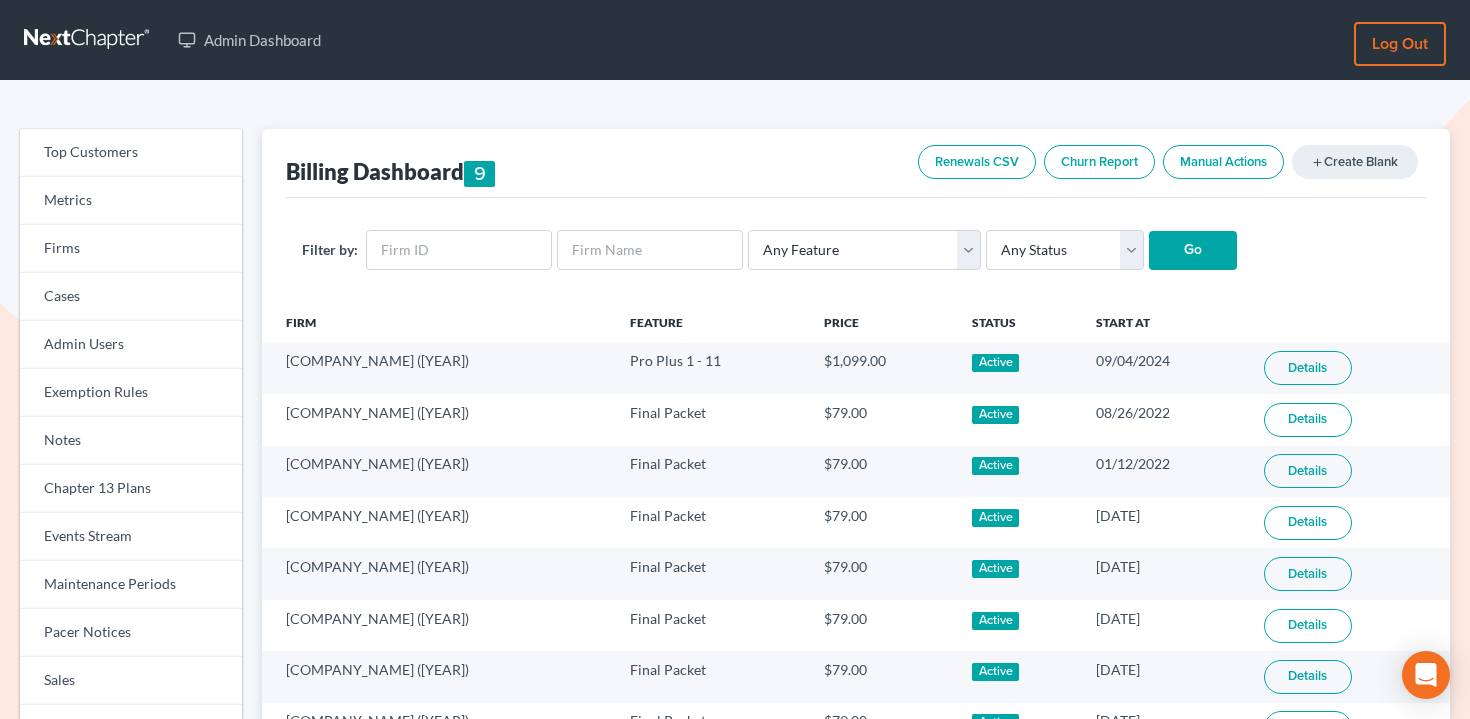 scroll, scrollTop: 0, scrollLeft: 0, axis: both 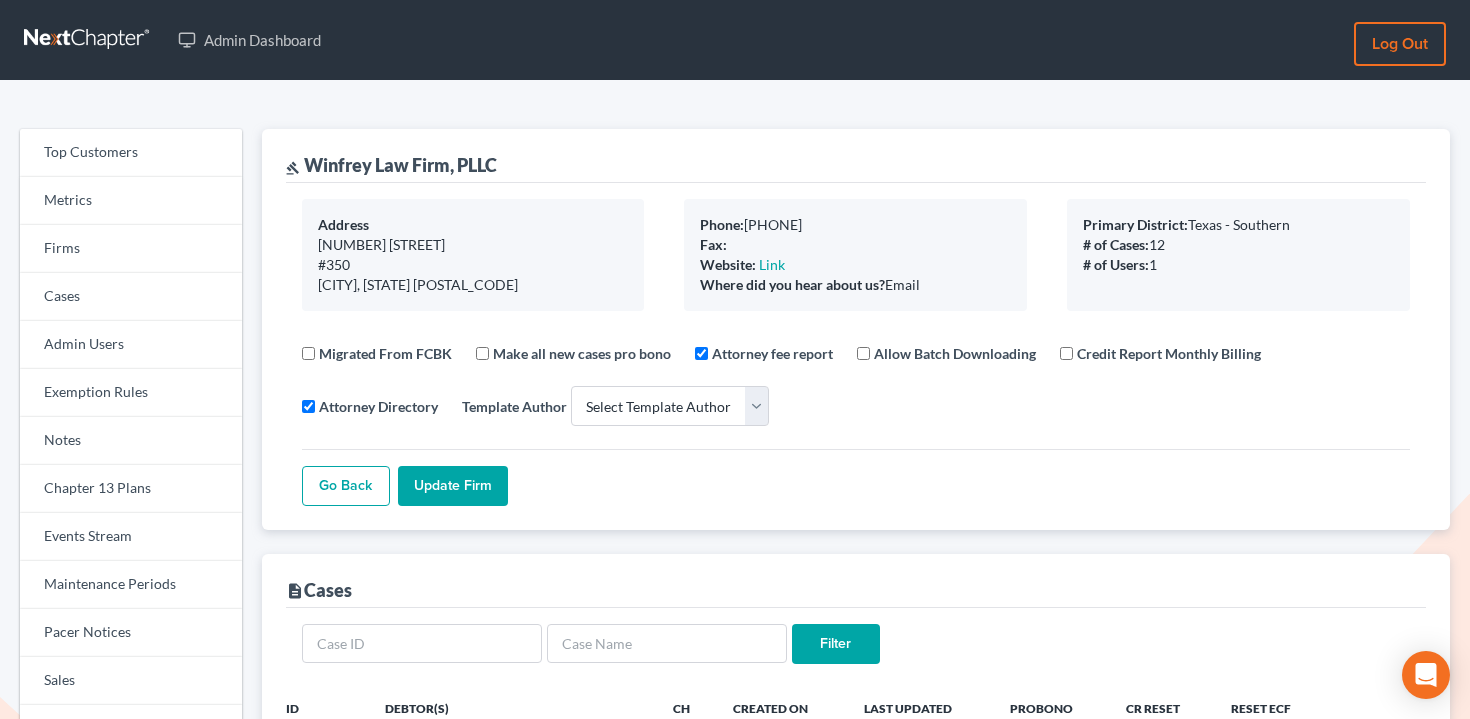 select 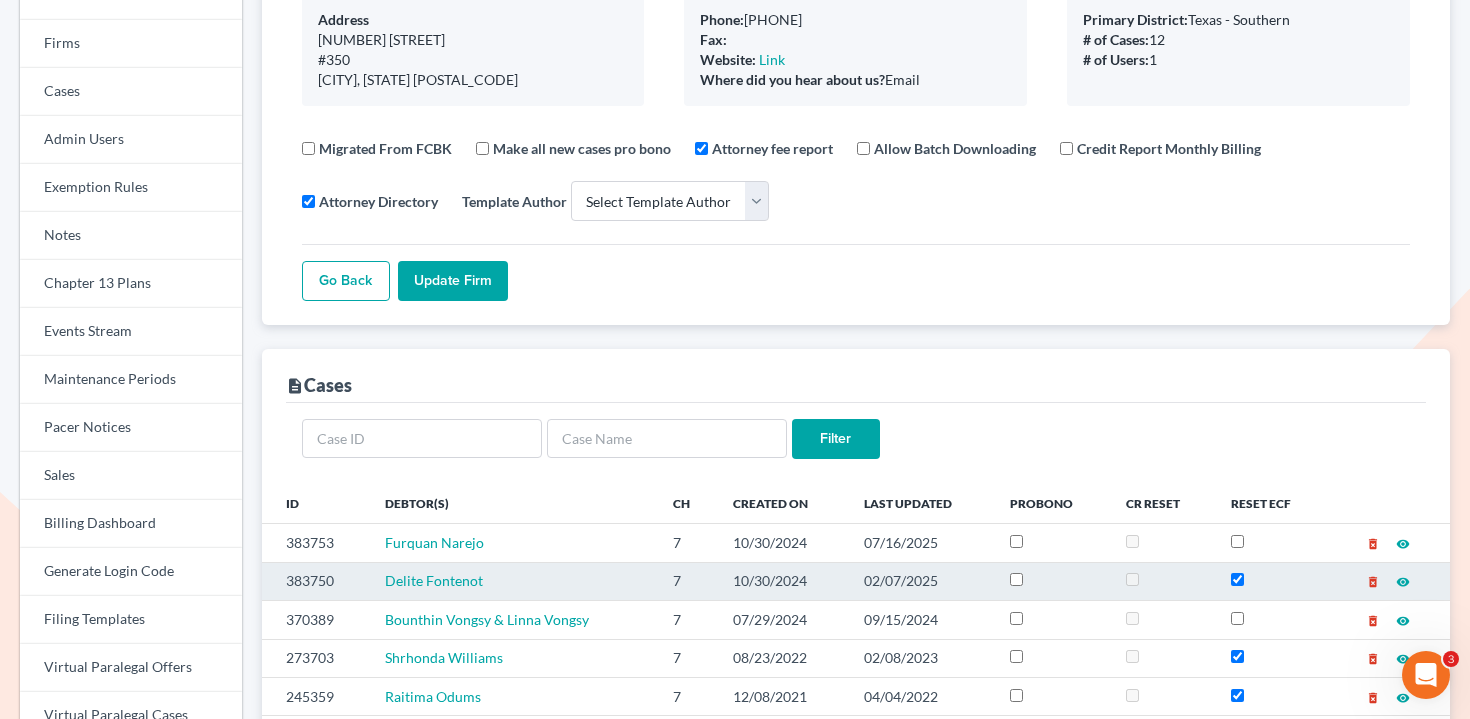 scroll, scrollTop: 0, scrollLeft: 0, axis: both 